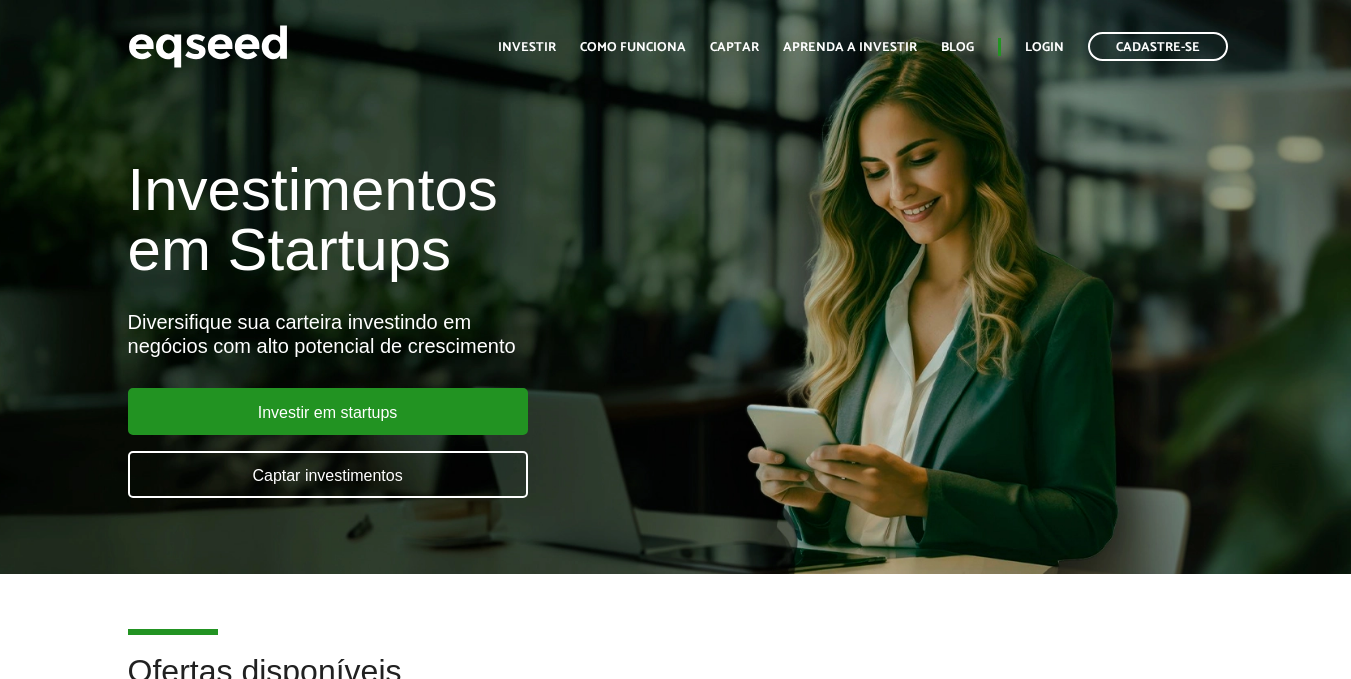 scroll, scrollTop: 0, scrollLeft: 0, axis: both 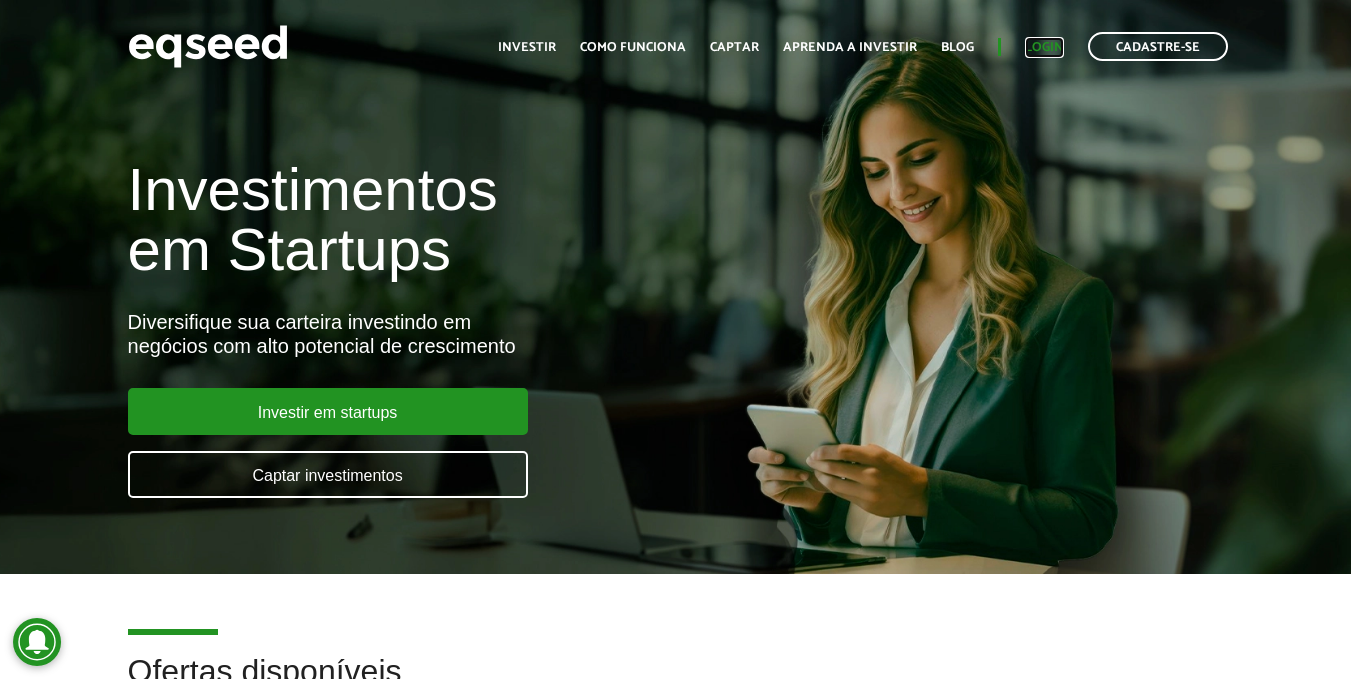 click on "Login" at bounding box center [1044, 47] 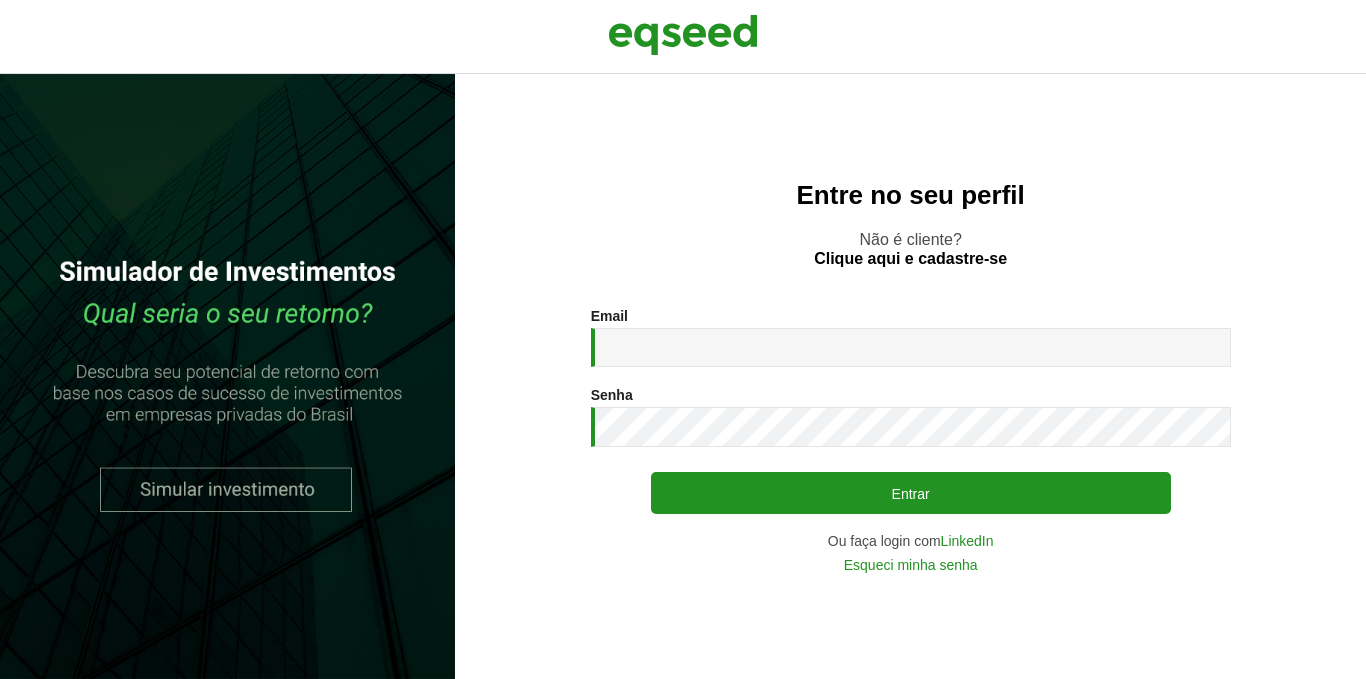 scroll, scrollTop: 0, scrollLeft: 0, axis: both 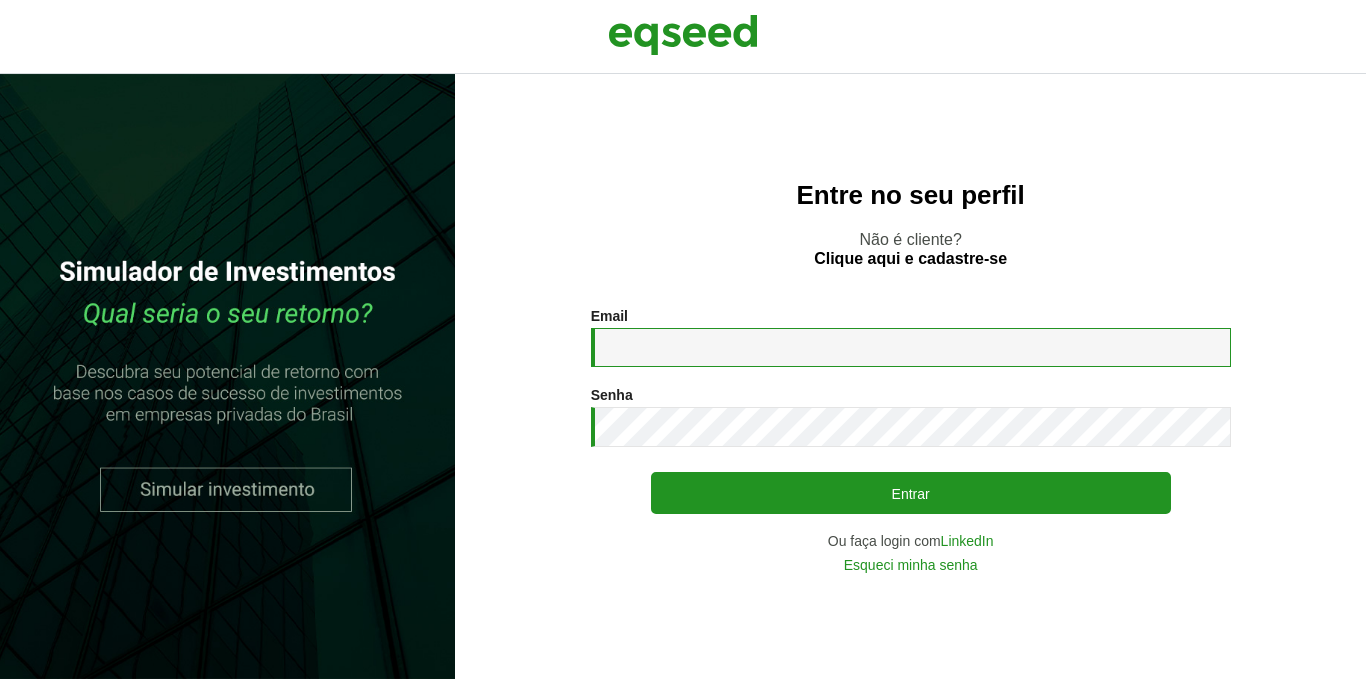 click on "Email  *" at bounding box center (911, 347) 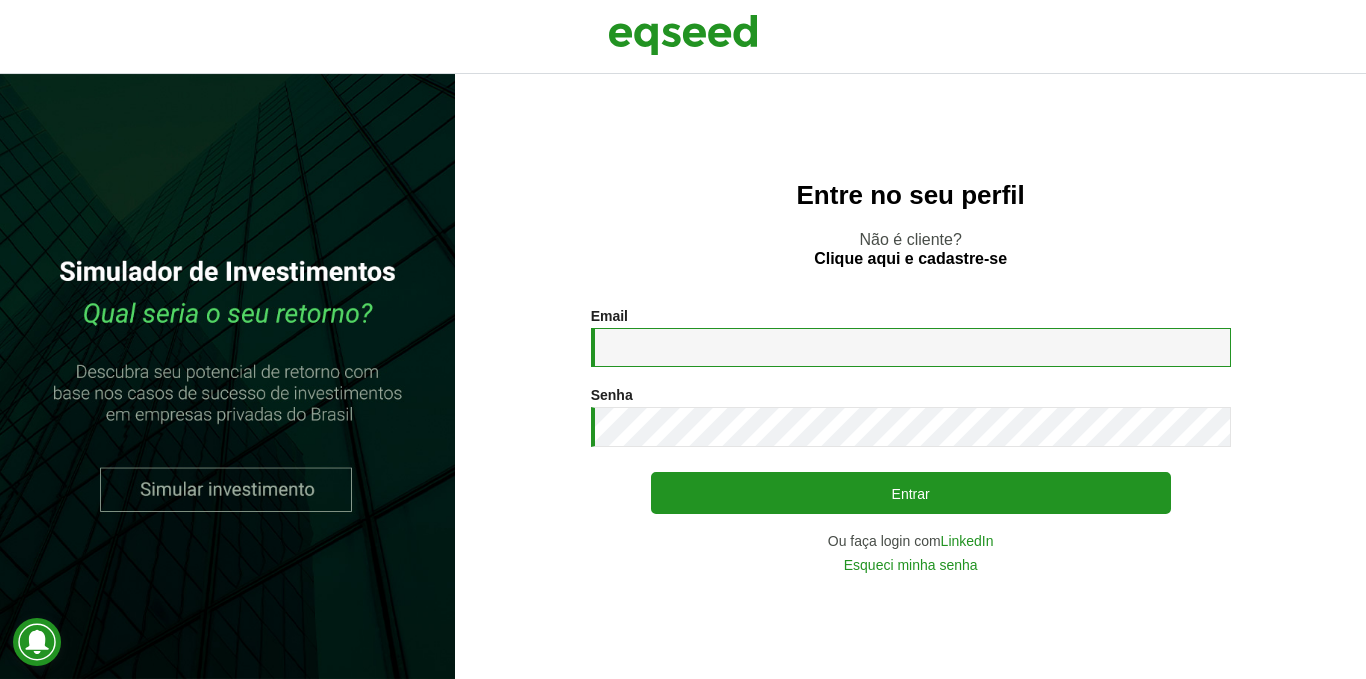 type on "**********" 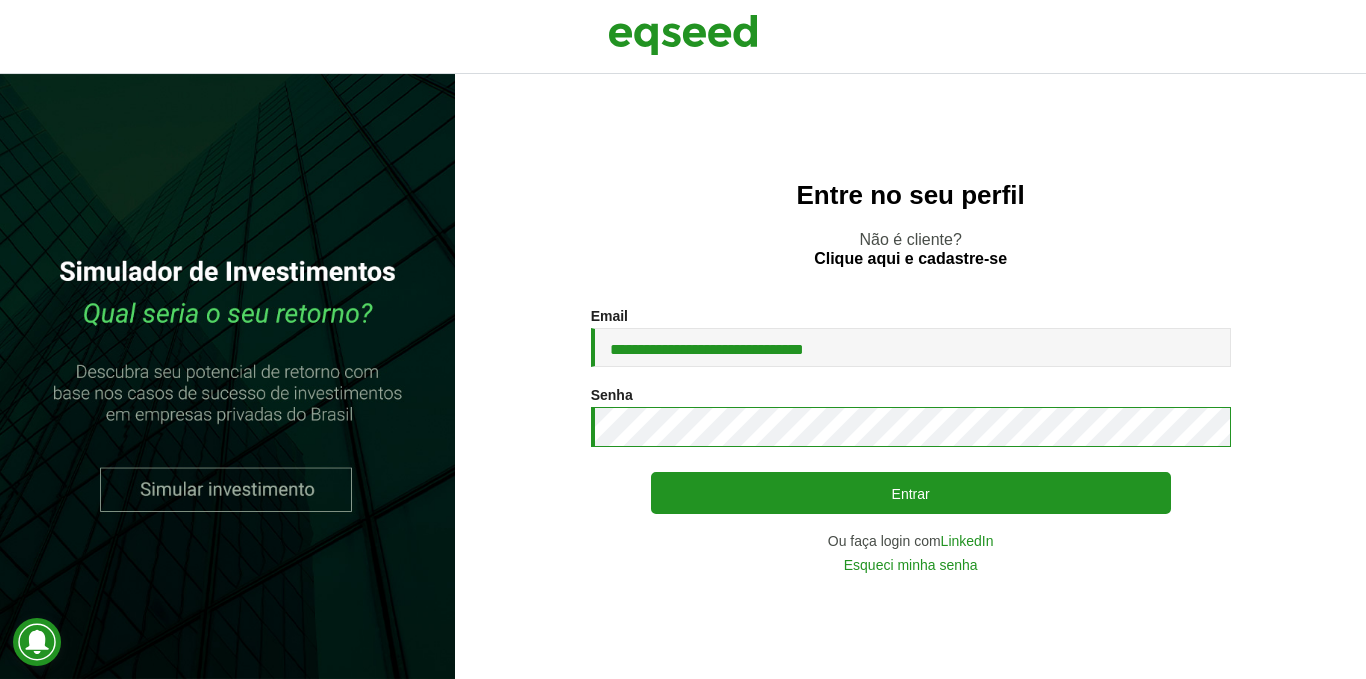 click on "Entrar" at bounding box center (911, 493) 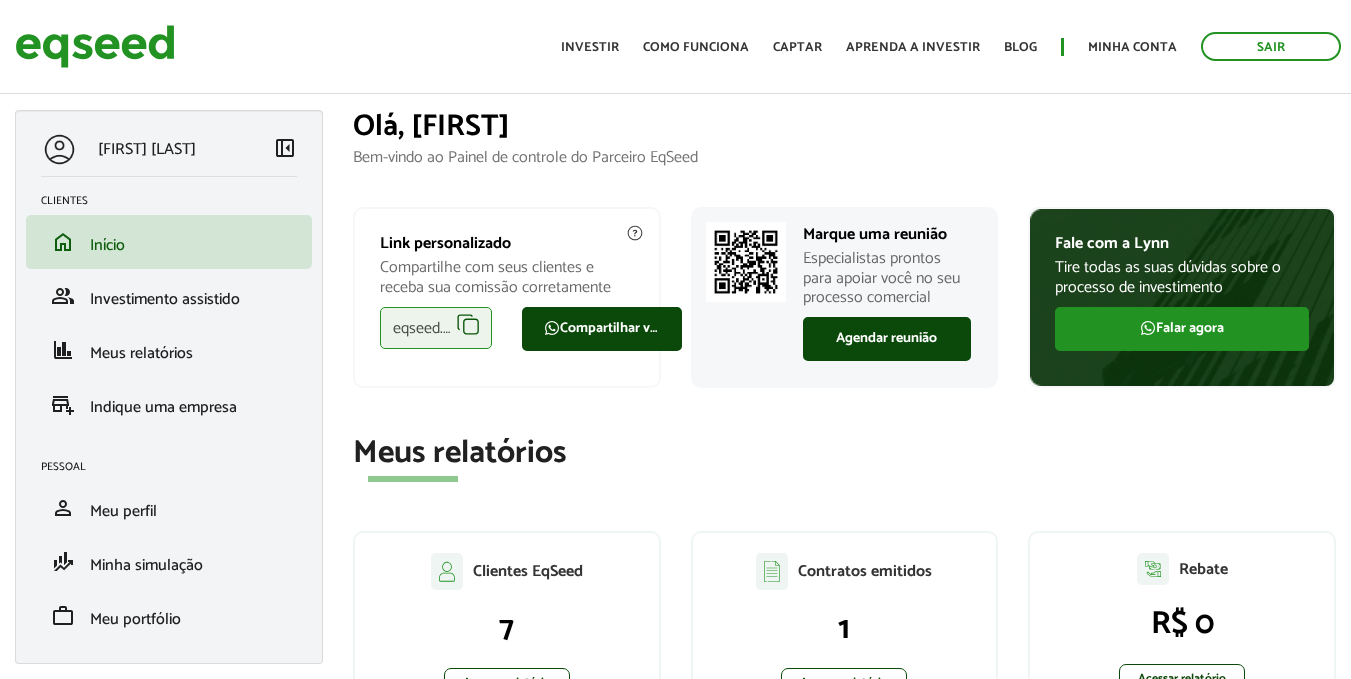 scroll, scrollTop: 0, scrollLeft: 0, axis: both 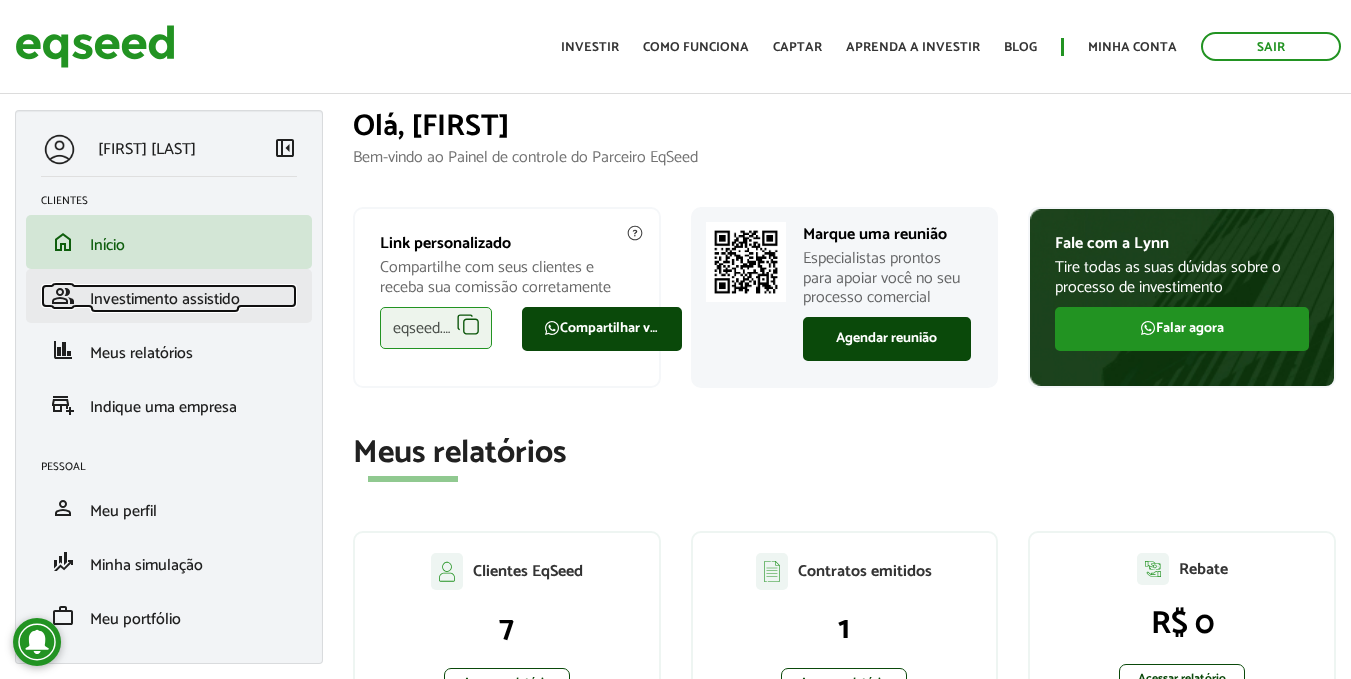 click on "Investimento assistido" at bounding box center (165, 299) 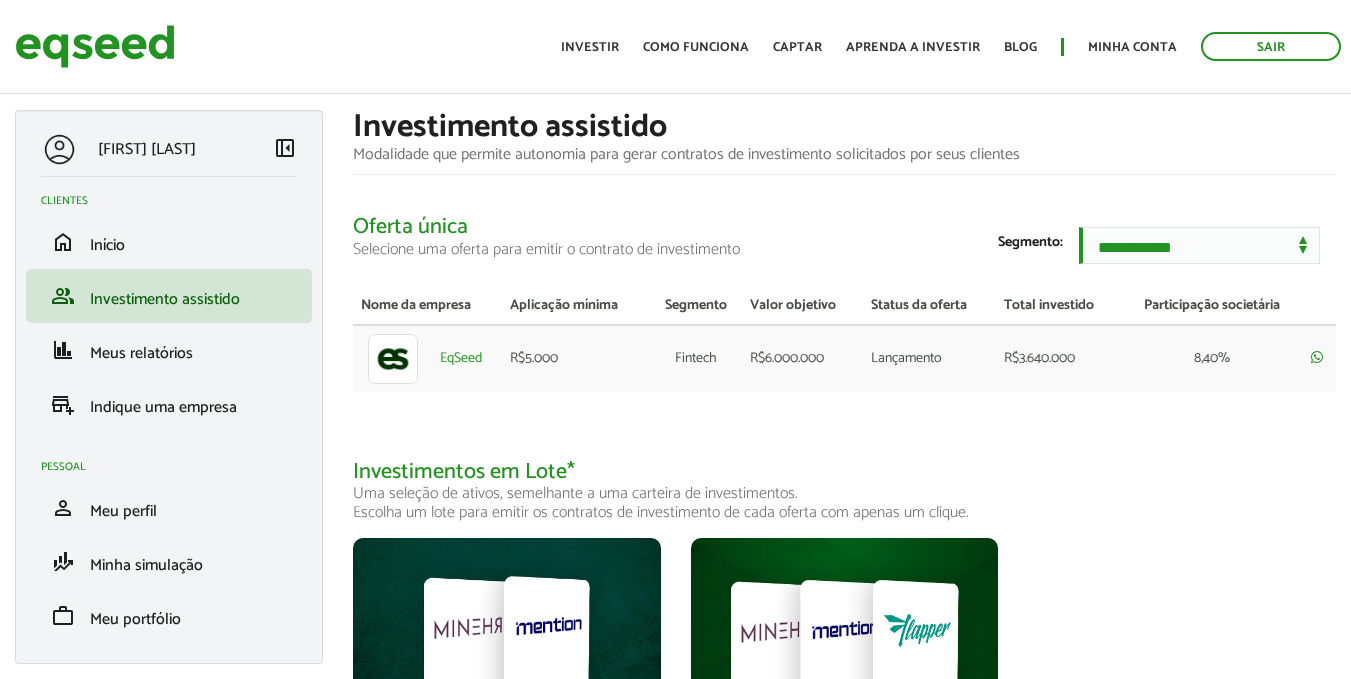 scroll, scrollTop: 0, scrollLeft: 0, axis: both 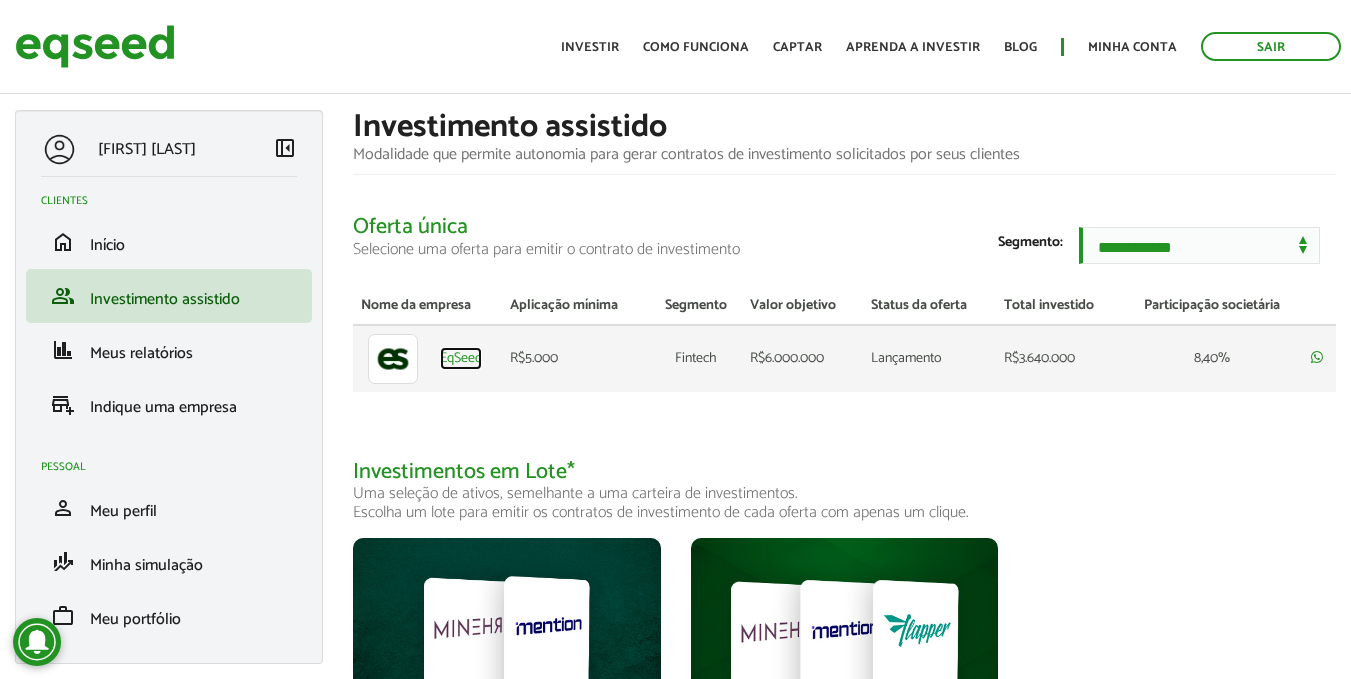 click on "EqSeed" at bounding box center [461, 359] 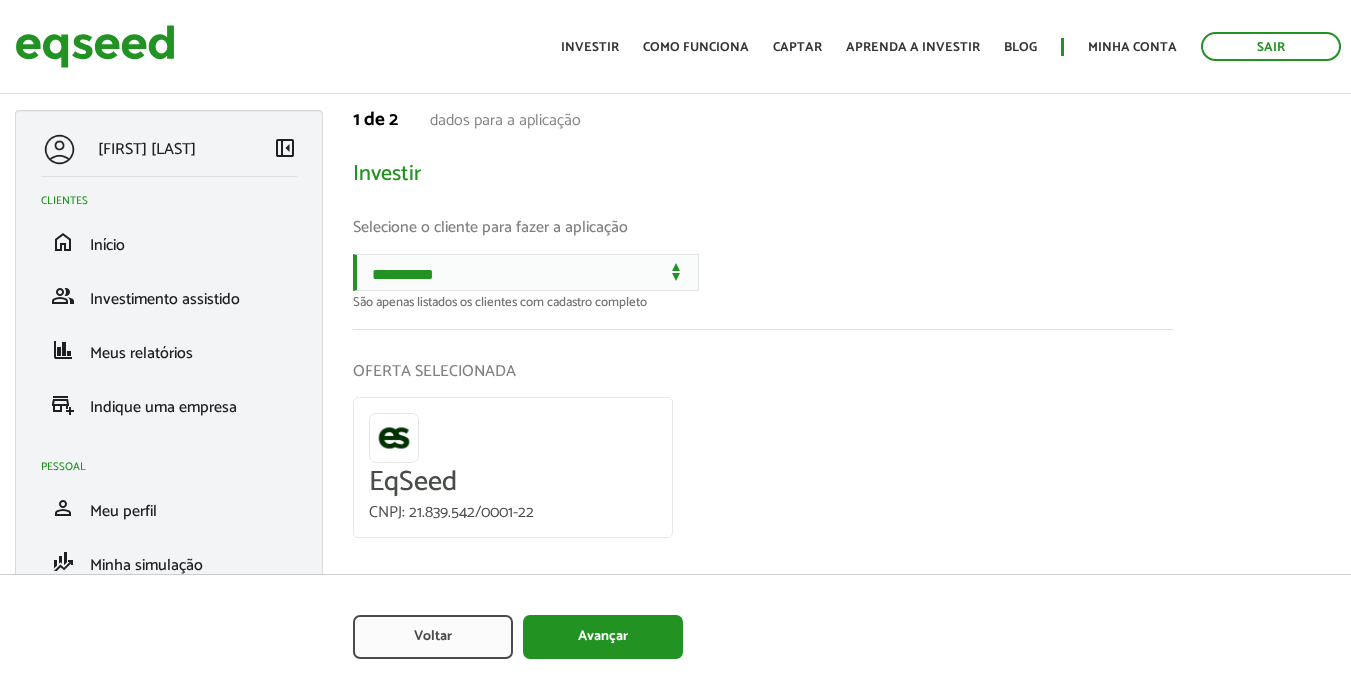 scroll, scrollTop: 0, scrollLeft: 0, axis: both 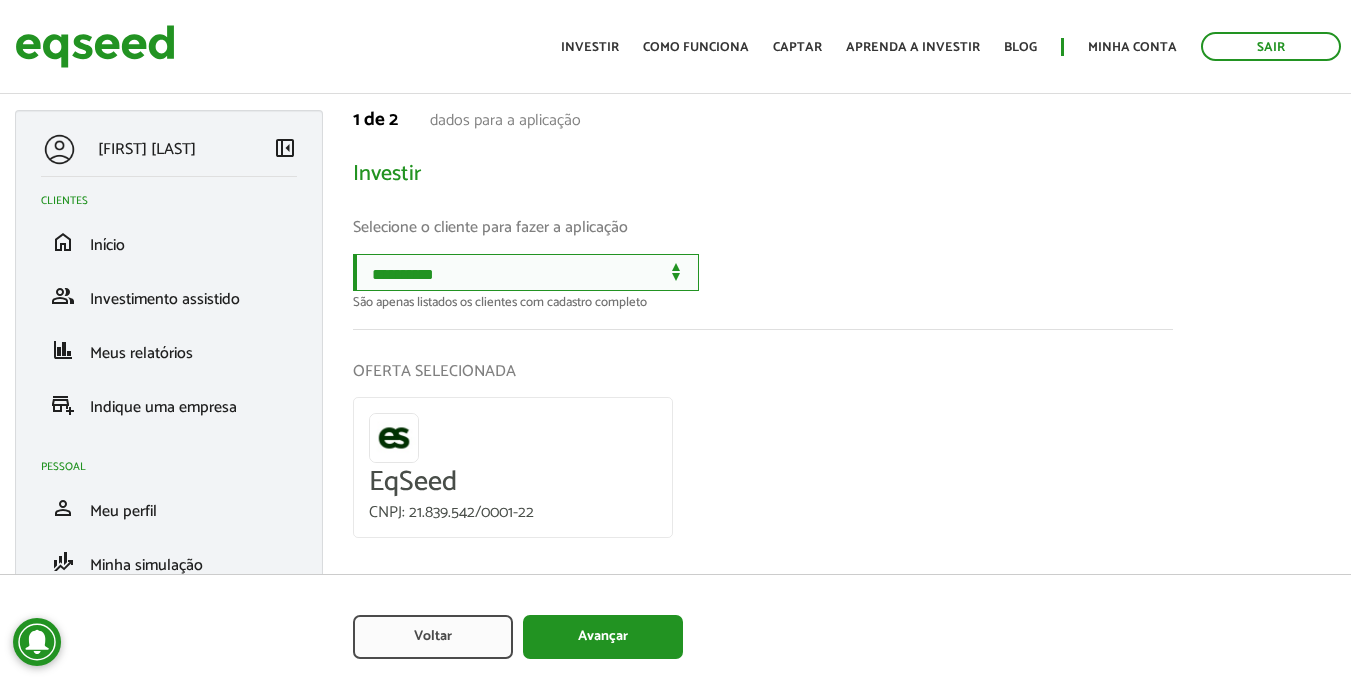click on "**********" at bounding box center [526, 272] 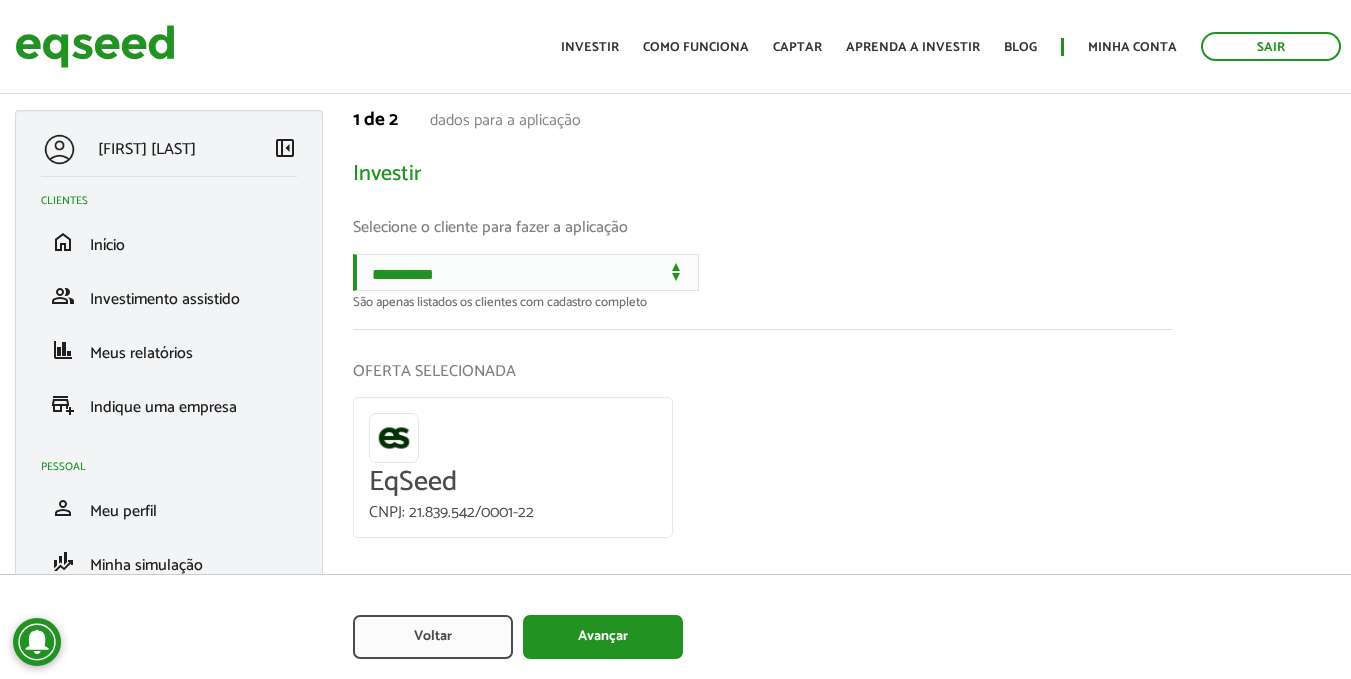 click on "**********" at bounding box center [763, 281] 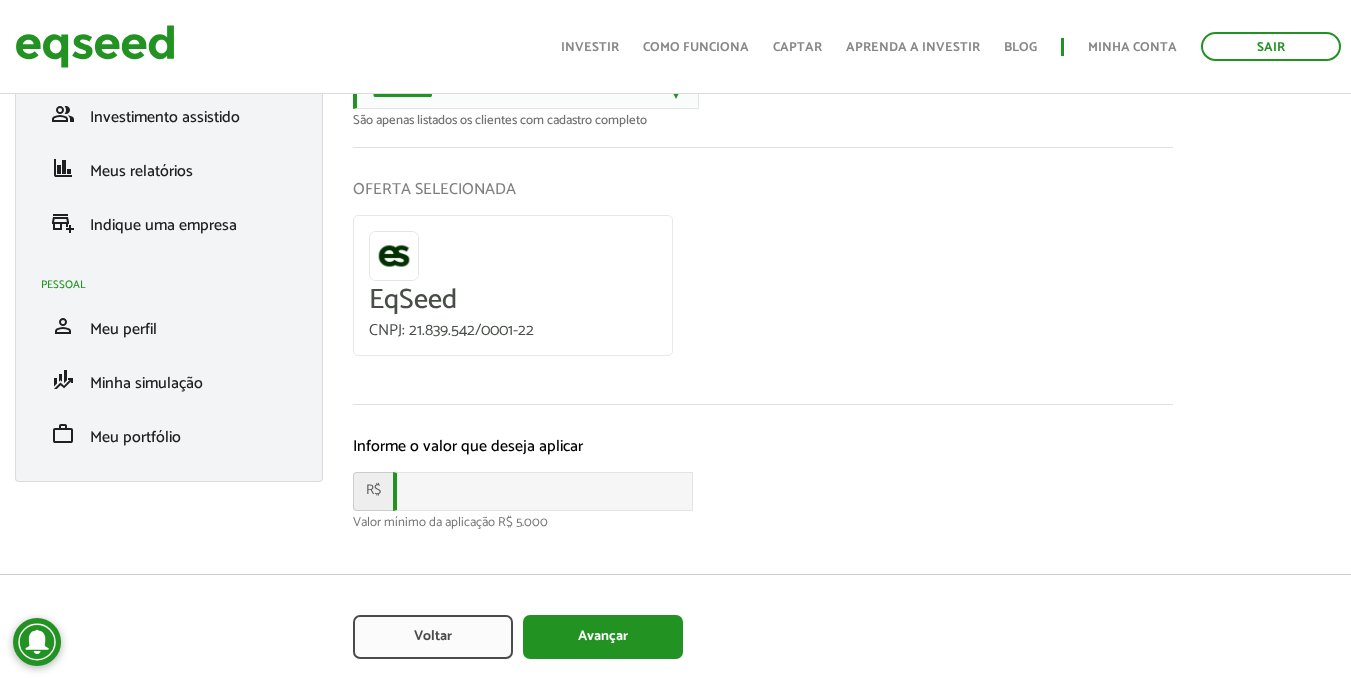 scroll, scrollTop: 0, scrollLeft: 0, axis: both 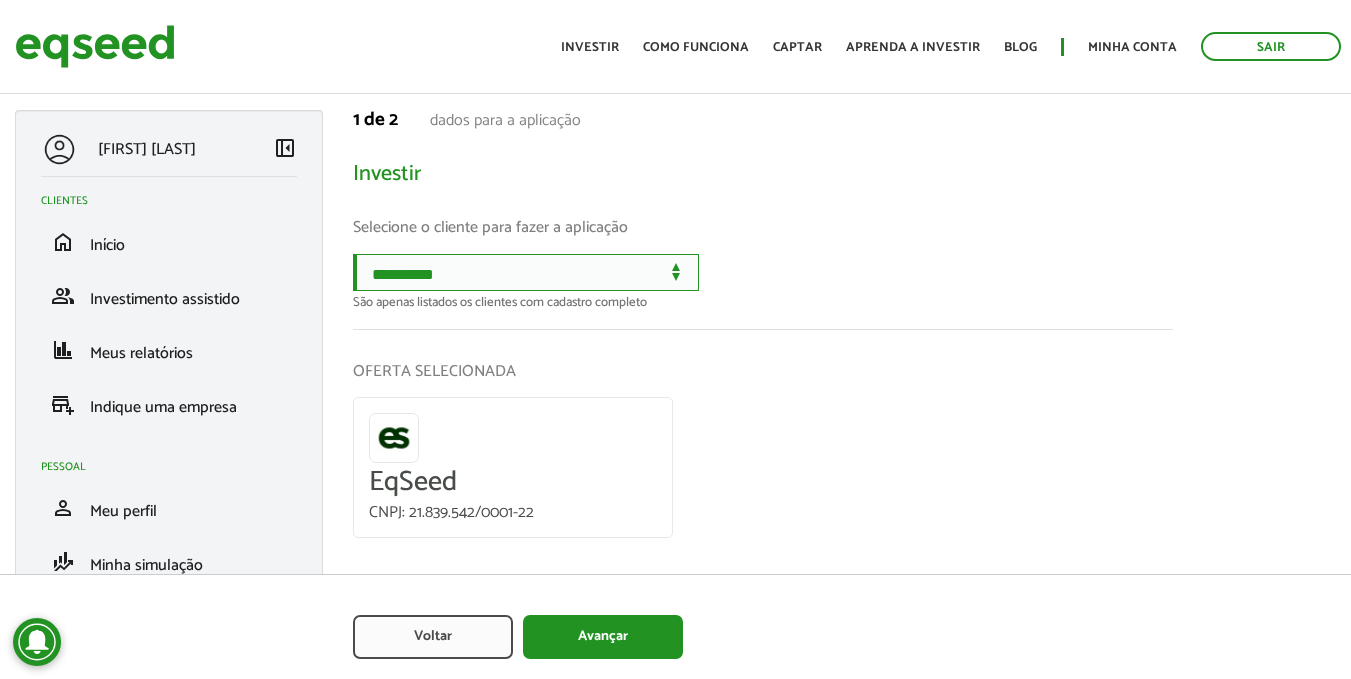 click on "**********" at bounding box center [526, 272] 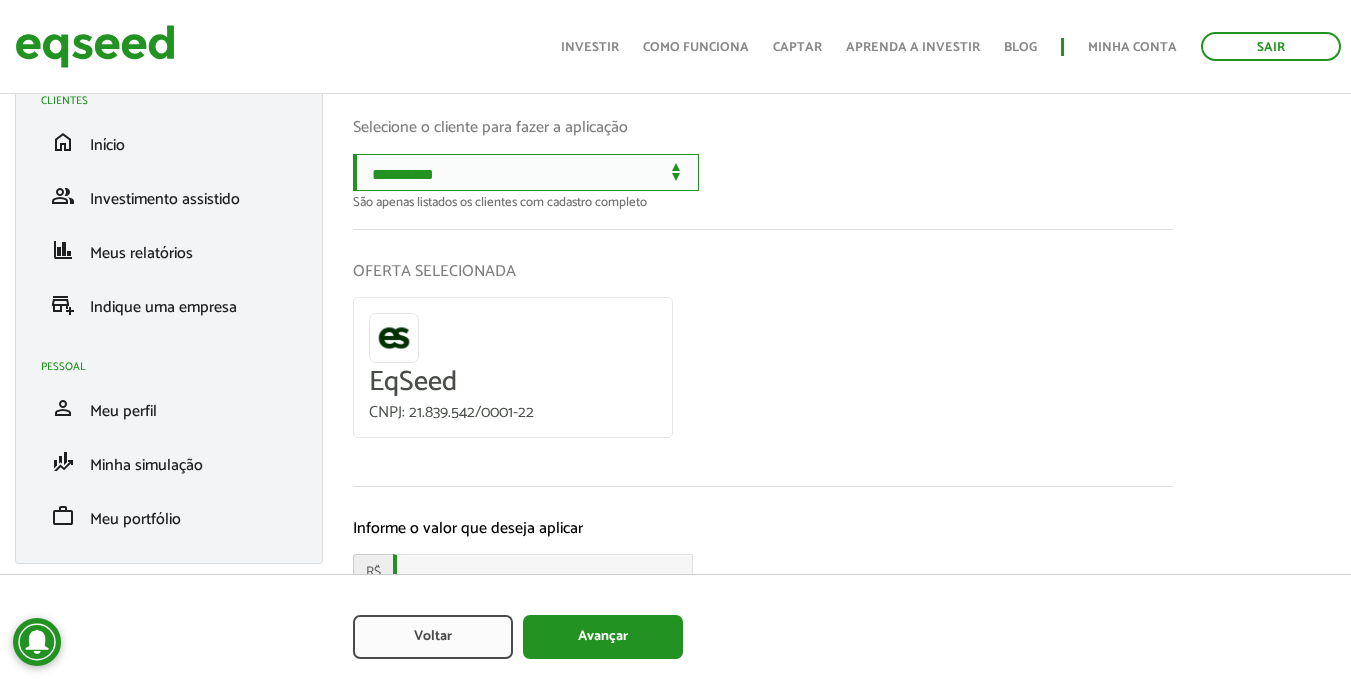 scroll, scrollTop: 0, scrollLeft: 0, axis: both 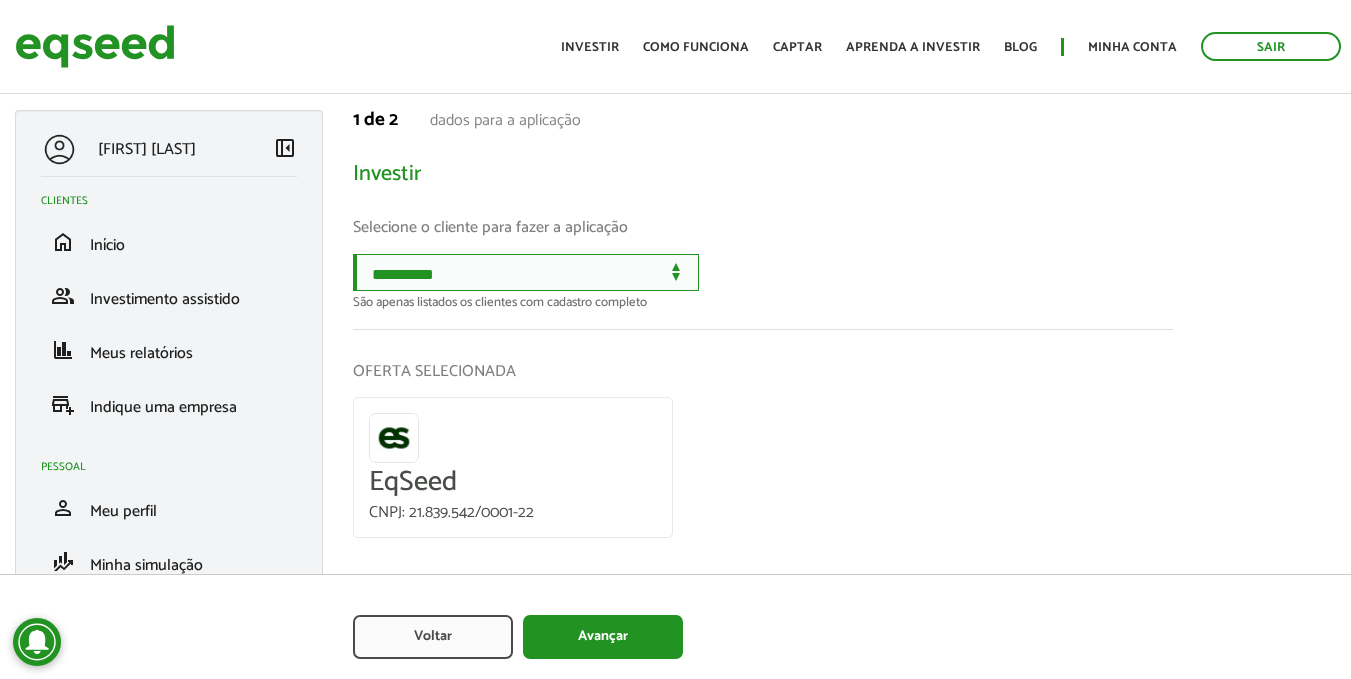 click on "**********" at bounding box center (526, 272) 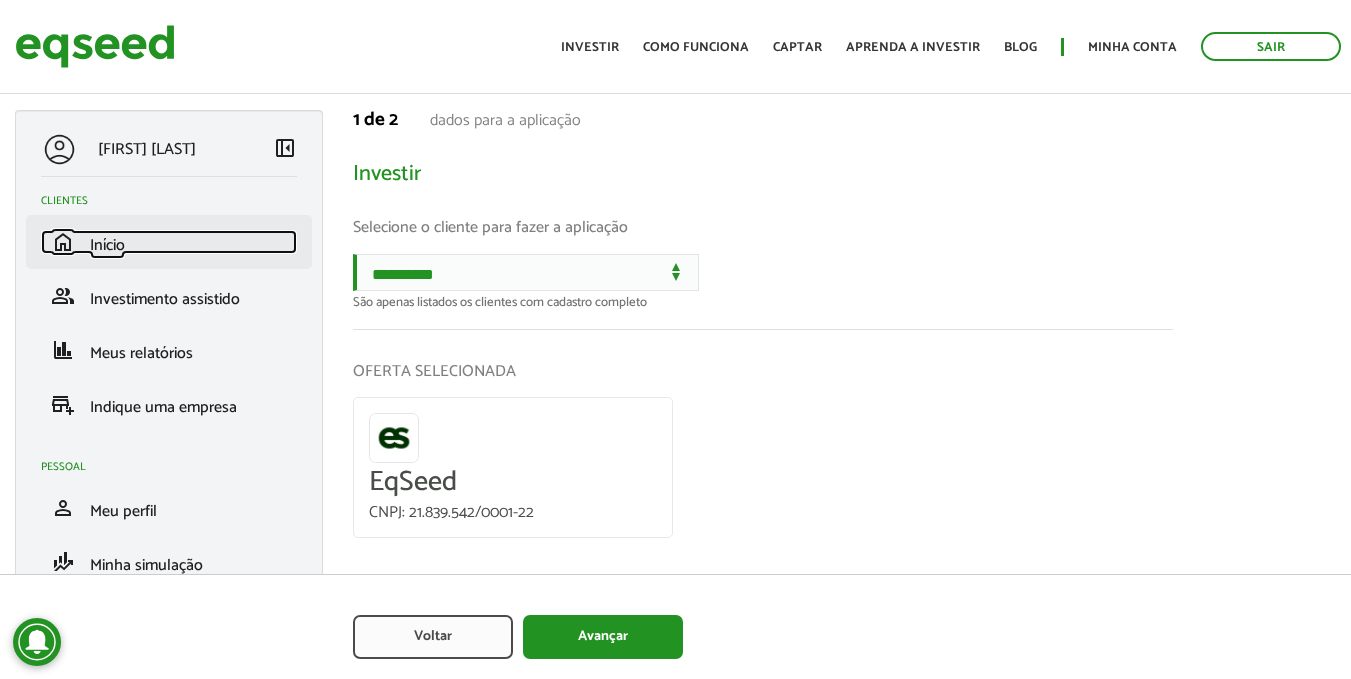 click on "Início" at bounding box center (107, 245) 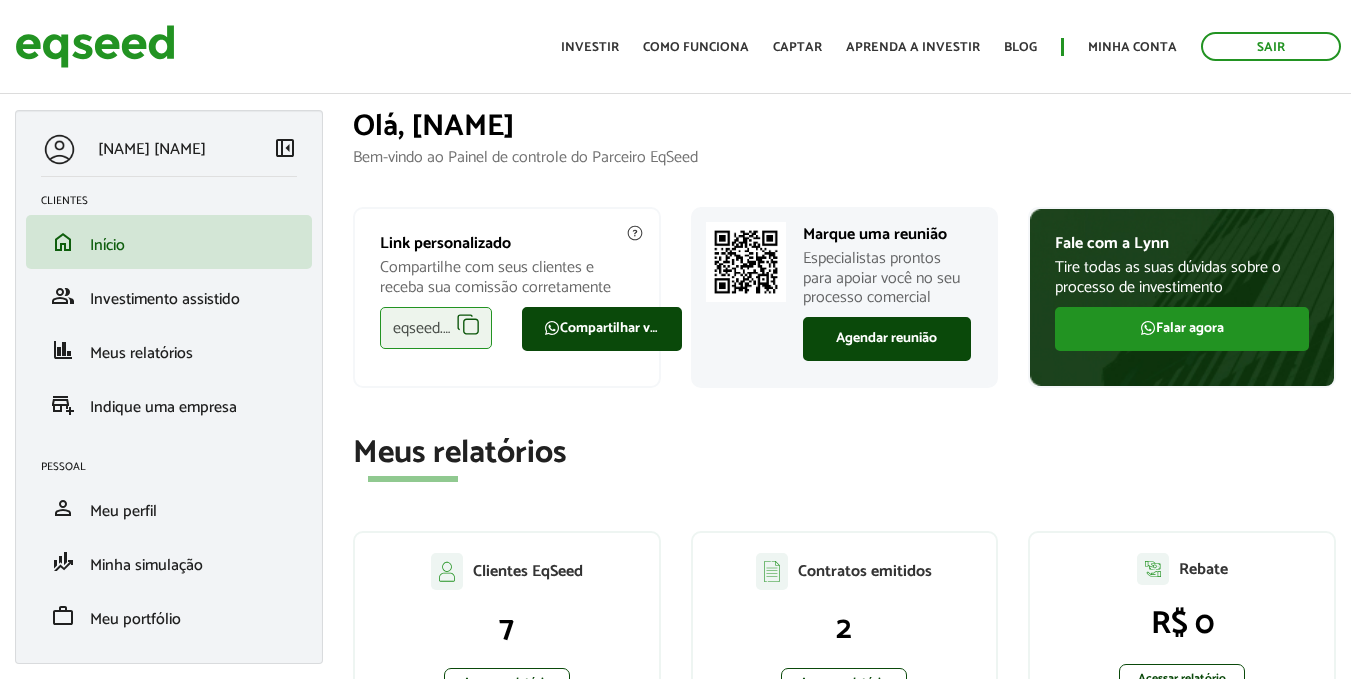 scroll, scrollTop: 0, scrollLeft: 0, axis: both 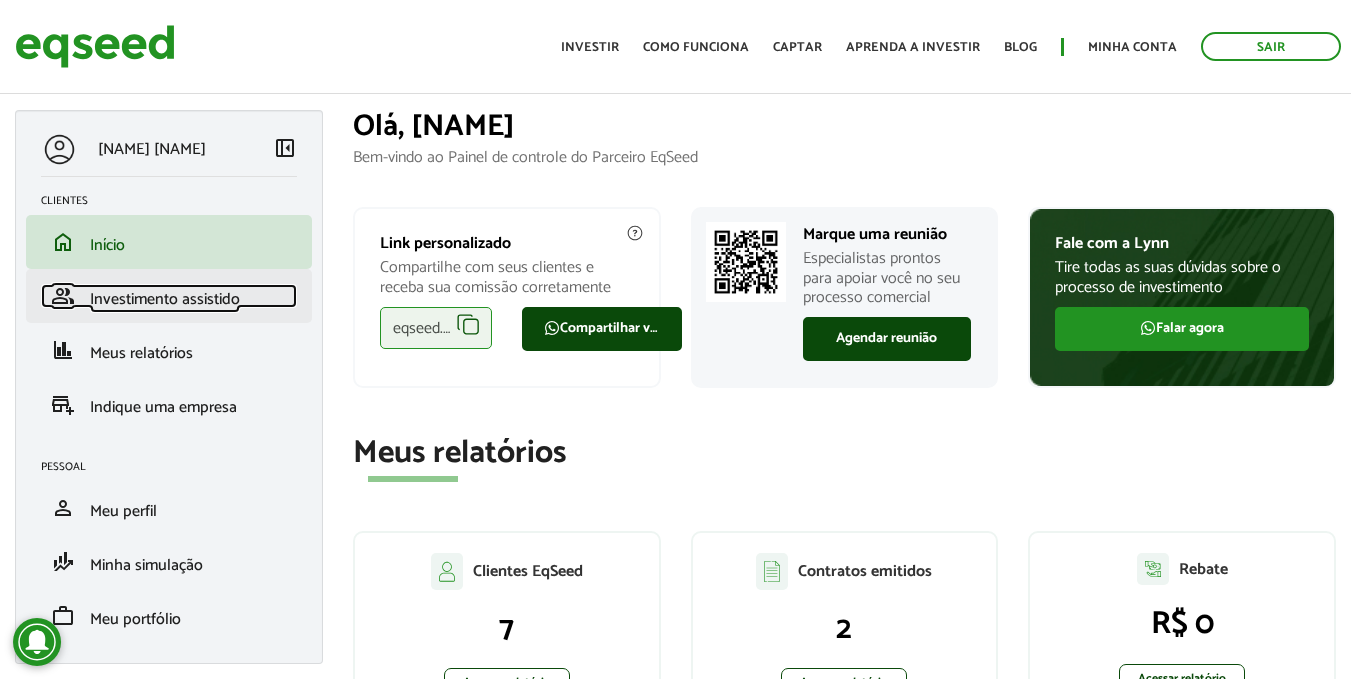 click on "Investimento assistido" at bounding box center (165, 299) 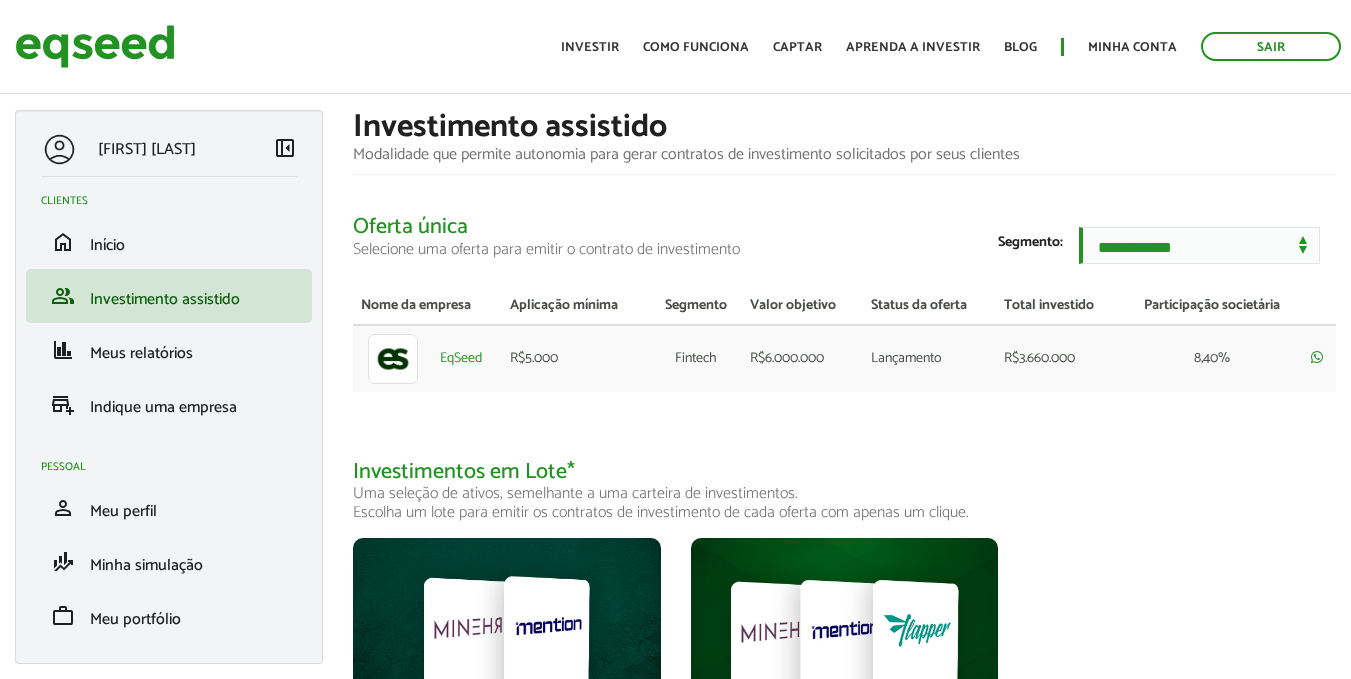 scroll, scrollTop: 0, scrollLeft: 0, axis: both 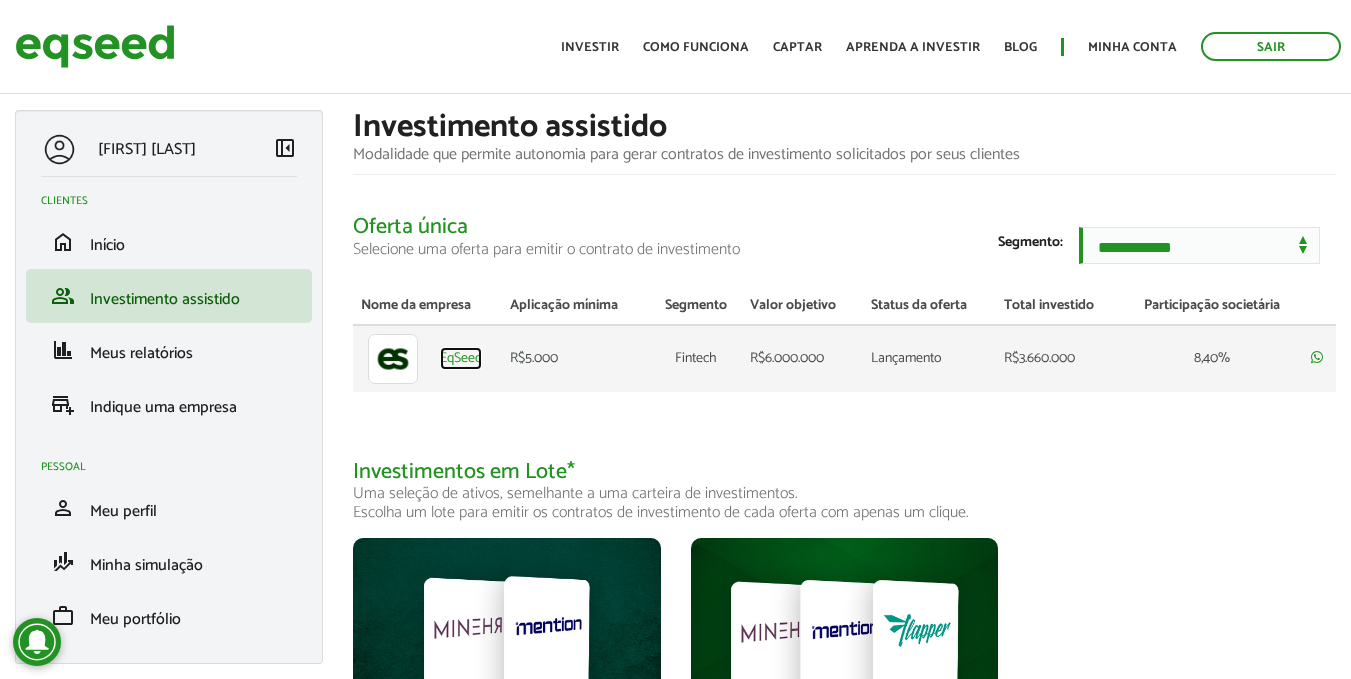 click on "EqSeed" at bounding box center (461, 359) 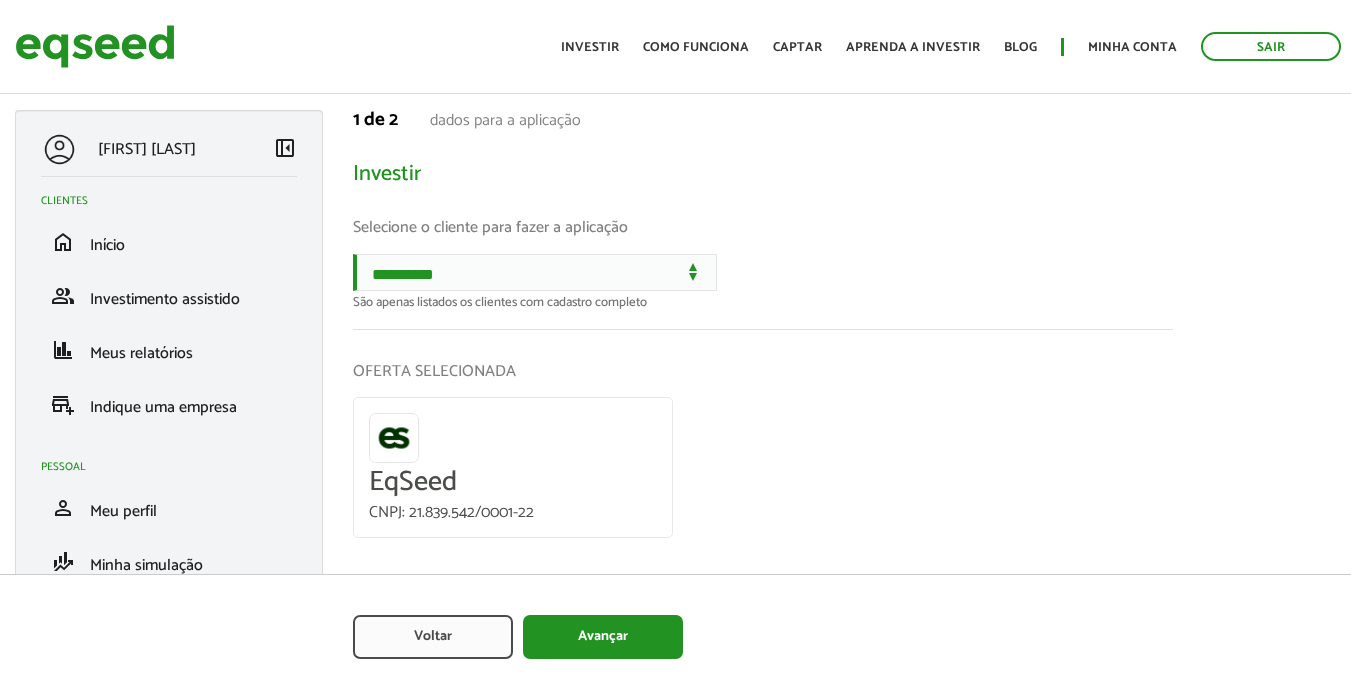 scroll, scrollTop: 0, scrollLeft: 0, axis: both 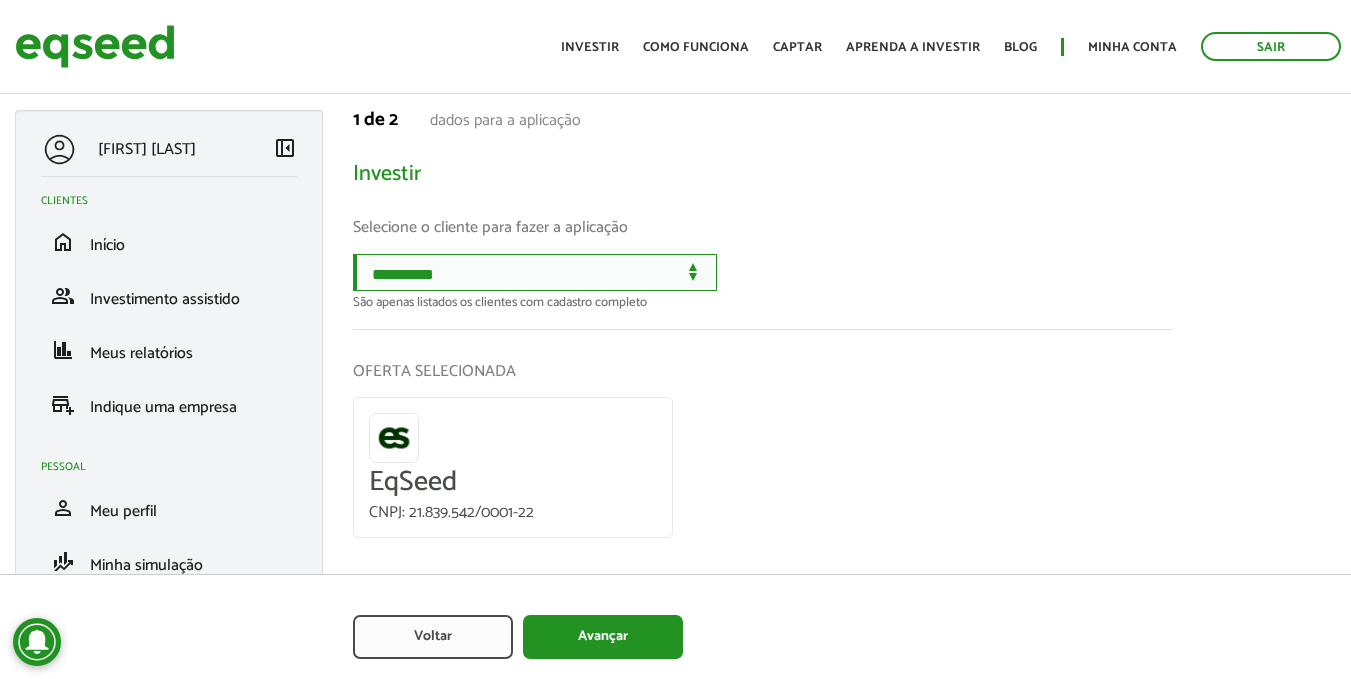 click on "**********" at bounding box center (535, 272) 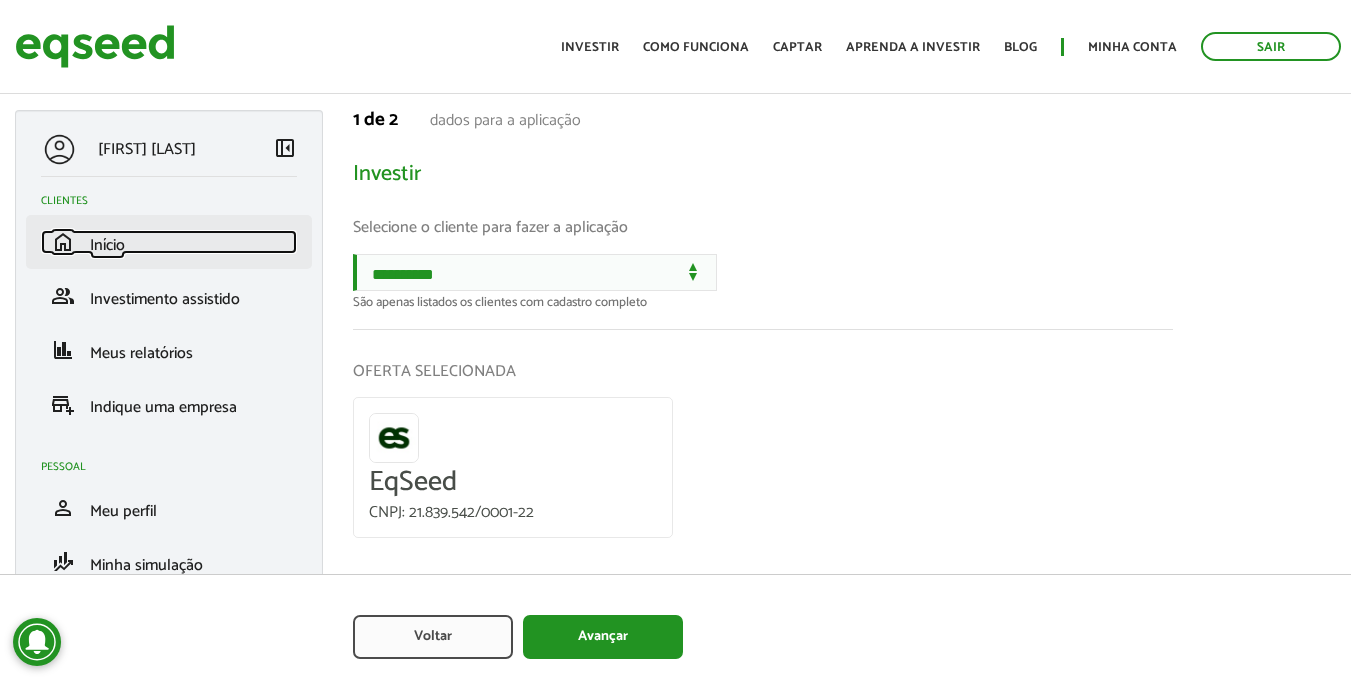 click on "Início" at bounding box center [107, 245] 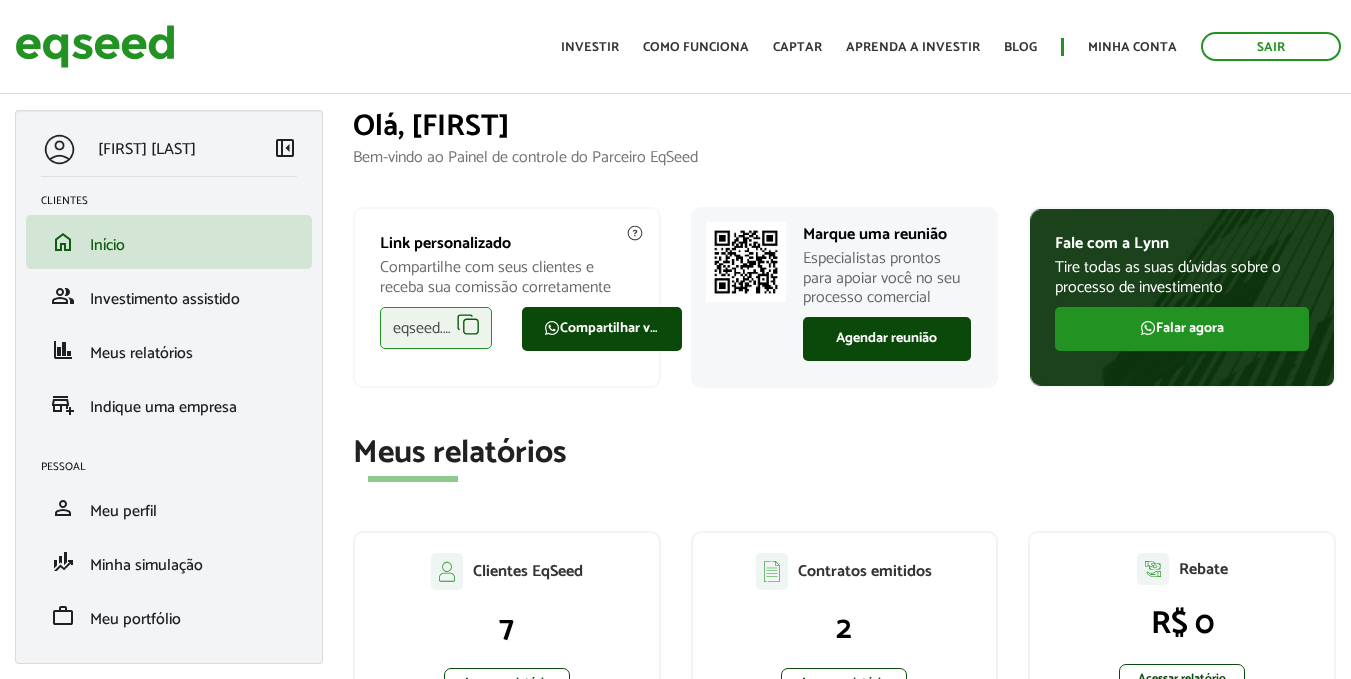 scroll, scrollTop: 0, scrollLeft: 0, axis: both 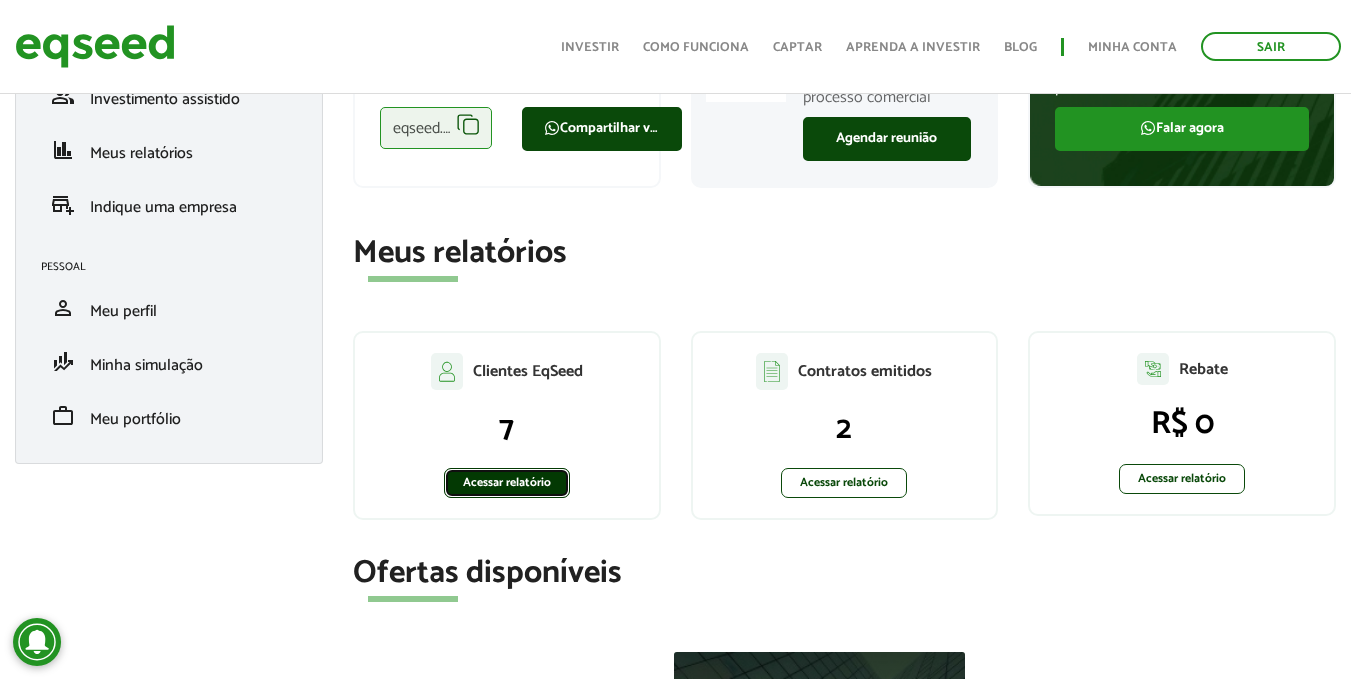 click on "Acessar relatório" at bounding box center (507, 483) 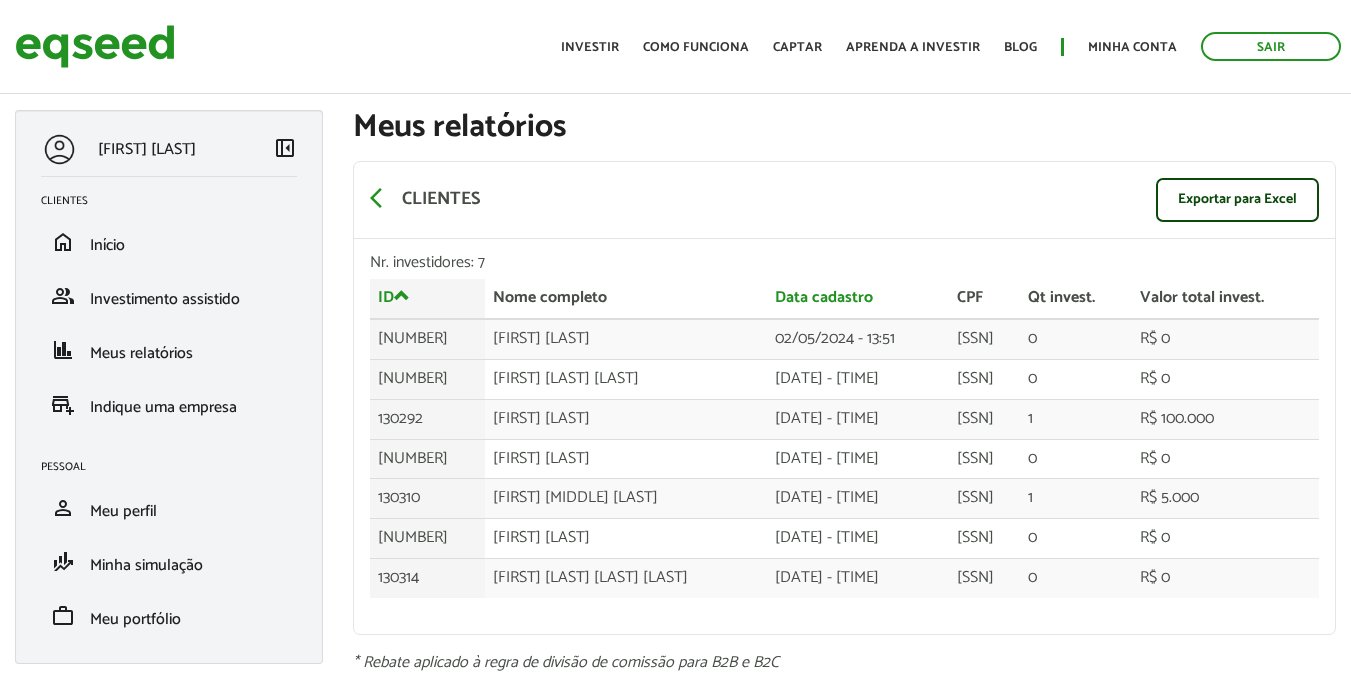 scroll, scrollTop: 0, scrollLeft: 0, axis: both 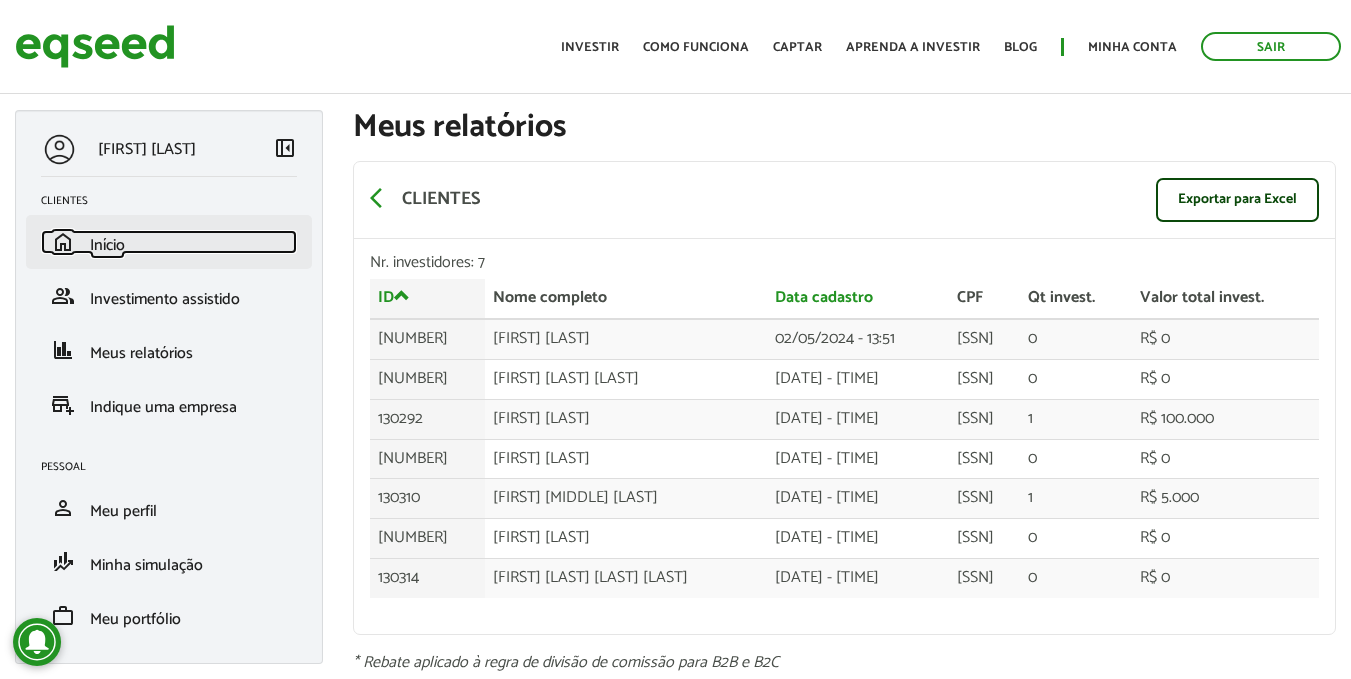 click on "home Início" at bounding box center [169, 242] 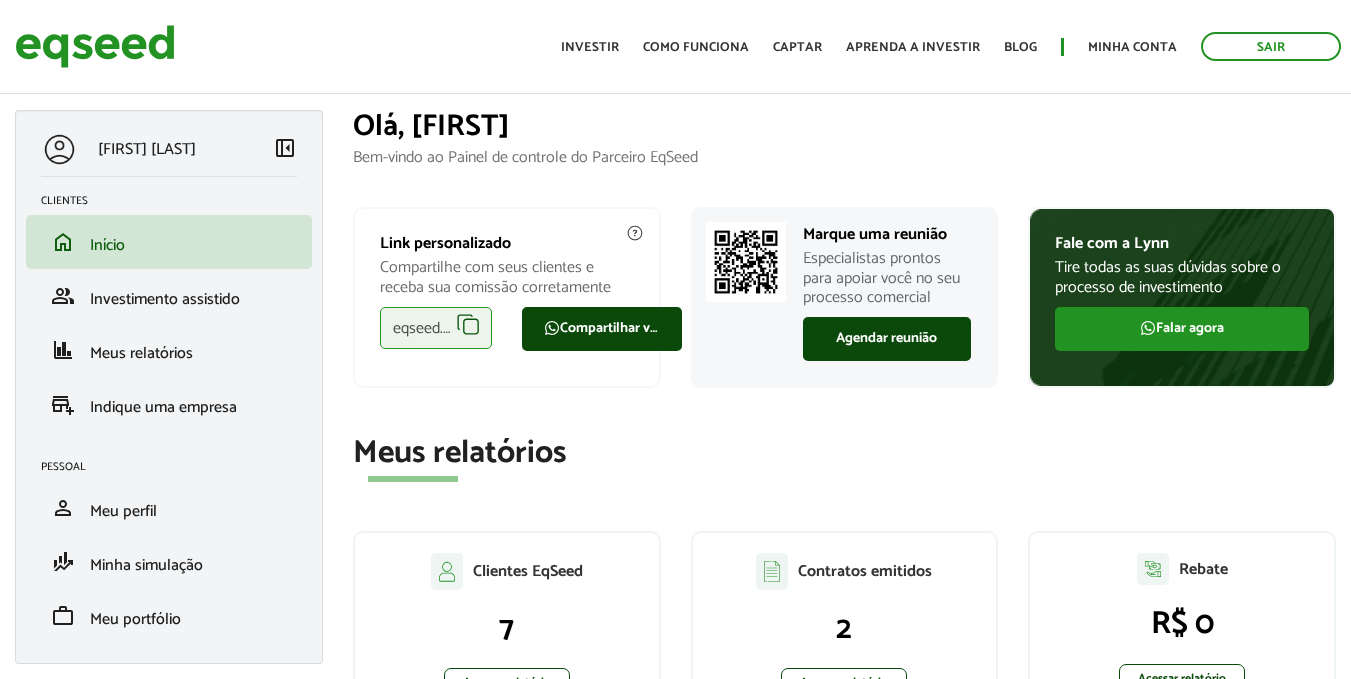 scroll, scrollTop: 0, scrollLeft: 0, axis: both 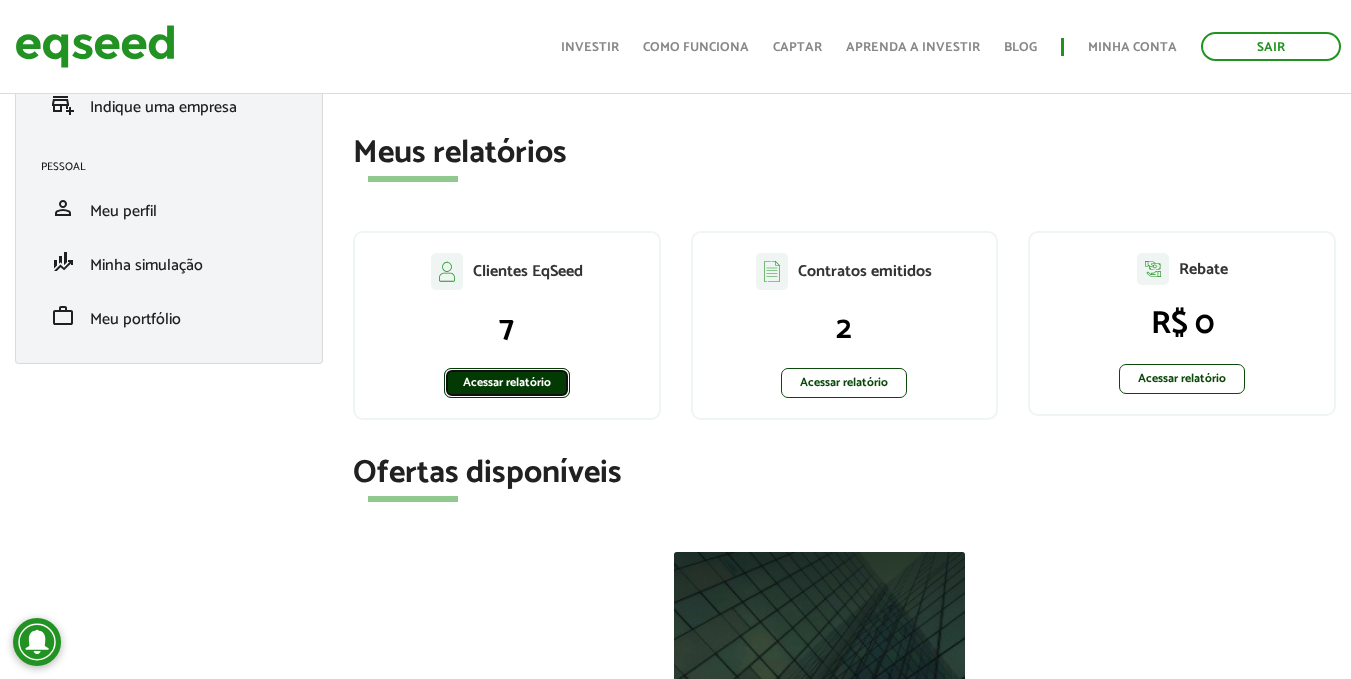 click on "Acessar relatório" at bounding box center [507, 383] 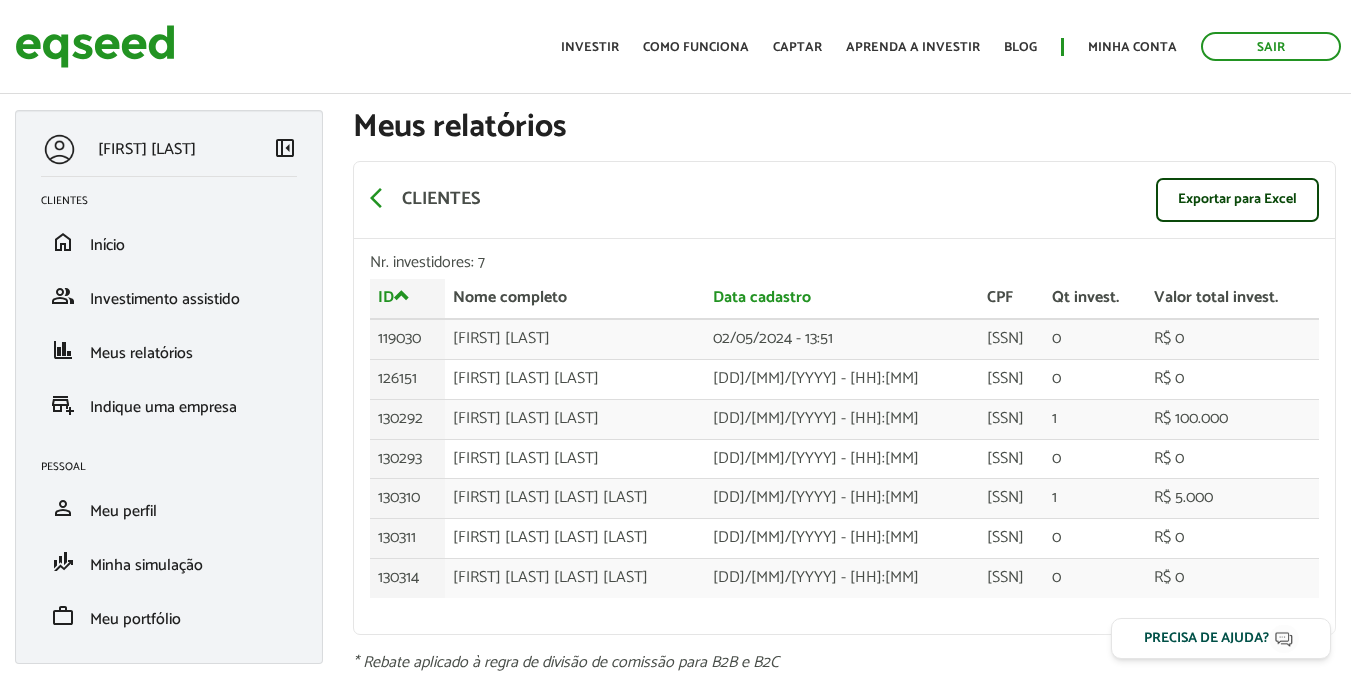 scroll, scrollTop: 0, scrollLeft: 0, axis: both 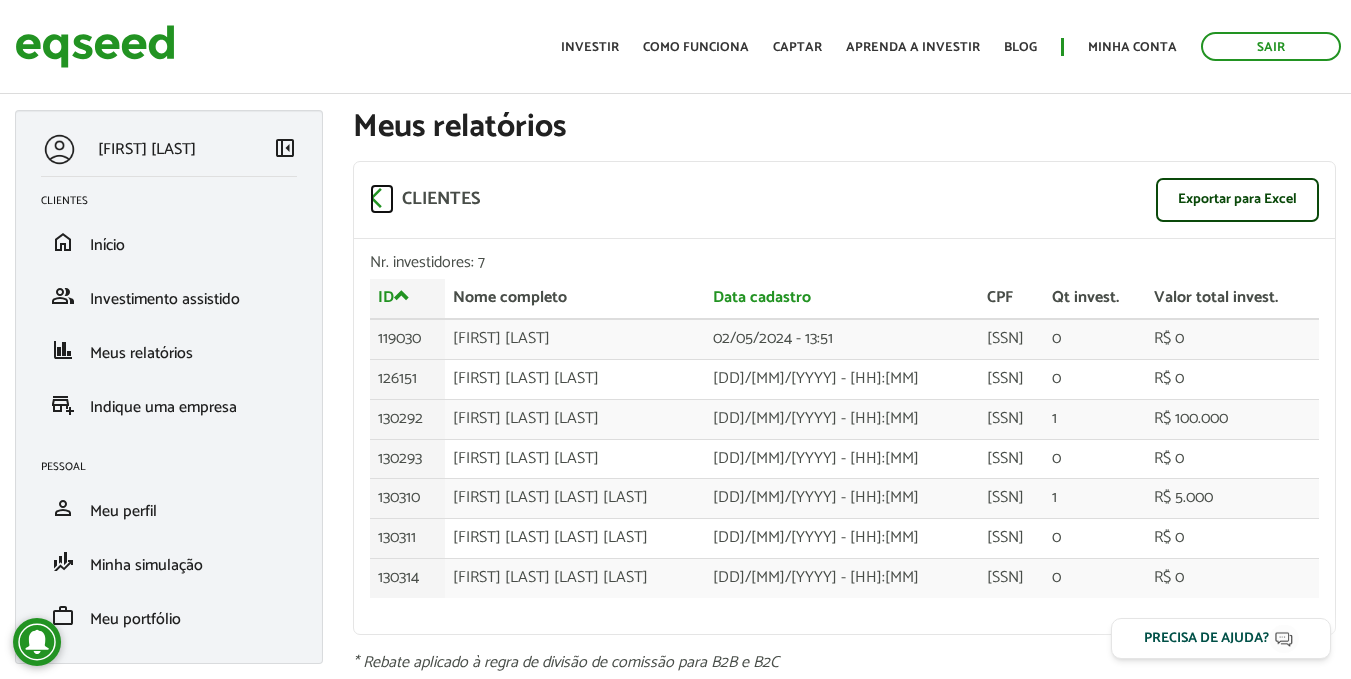 click on "arrow_back_ios" at bounding box center [382, 198] 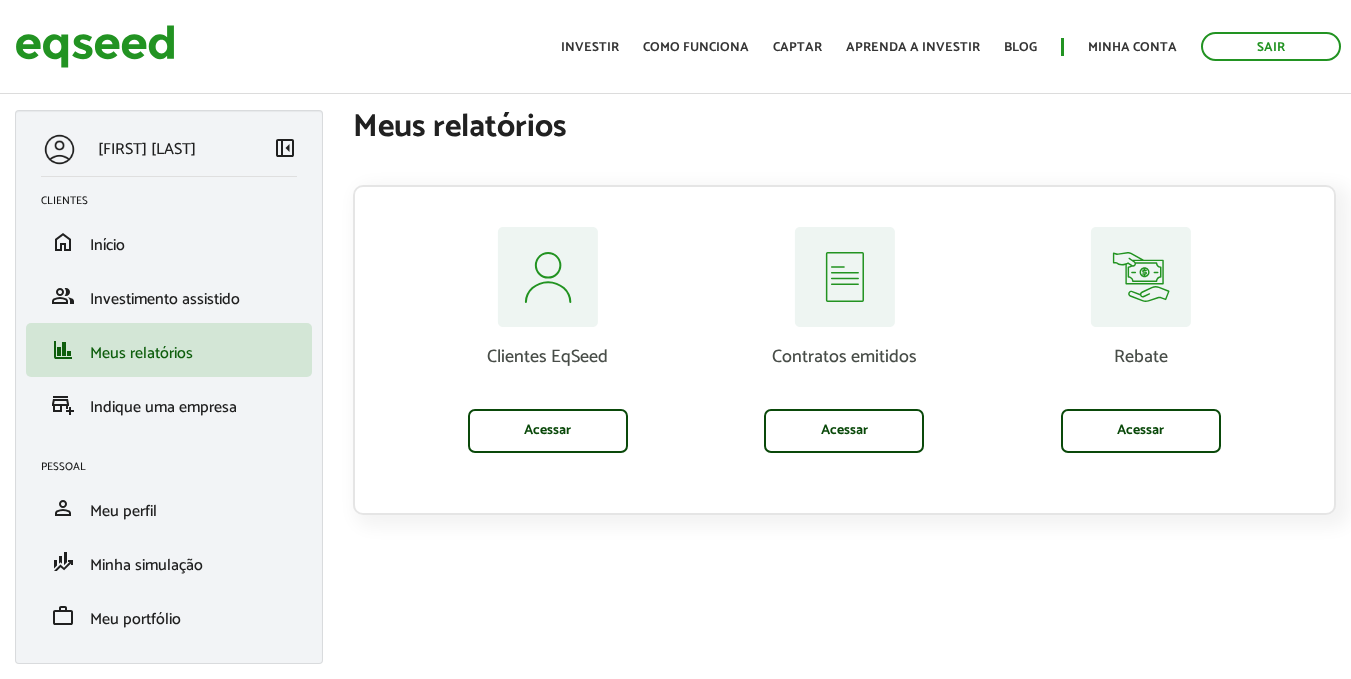 scroll, scrollTop: 0, scrollLeft: 0, axis: both 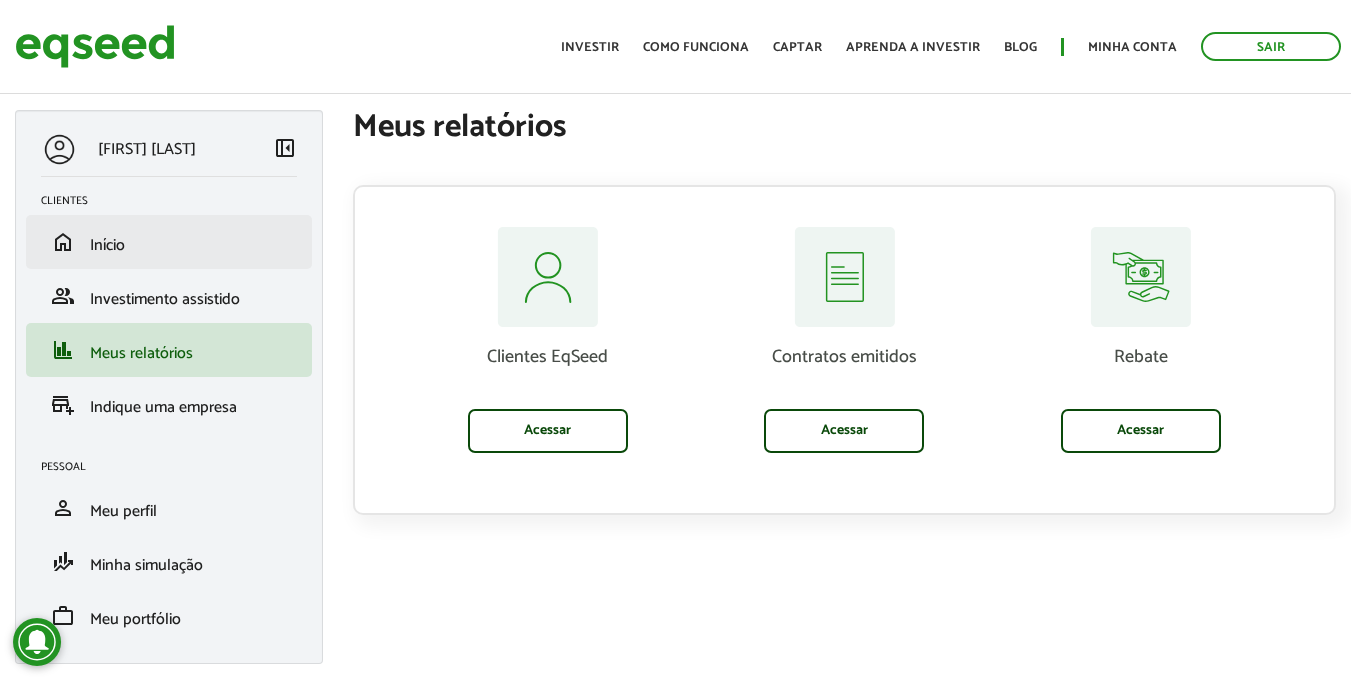 click on "home Início" at bounding box center (169, 242) 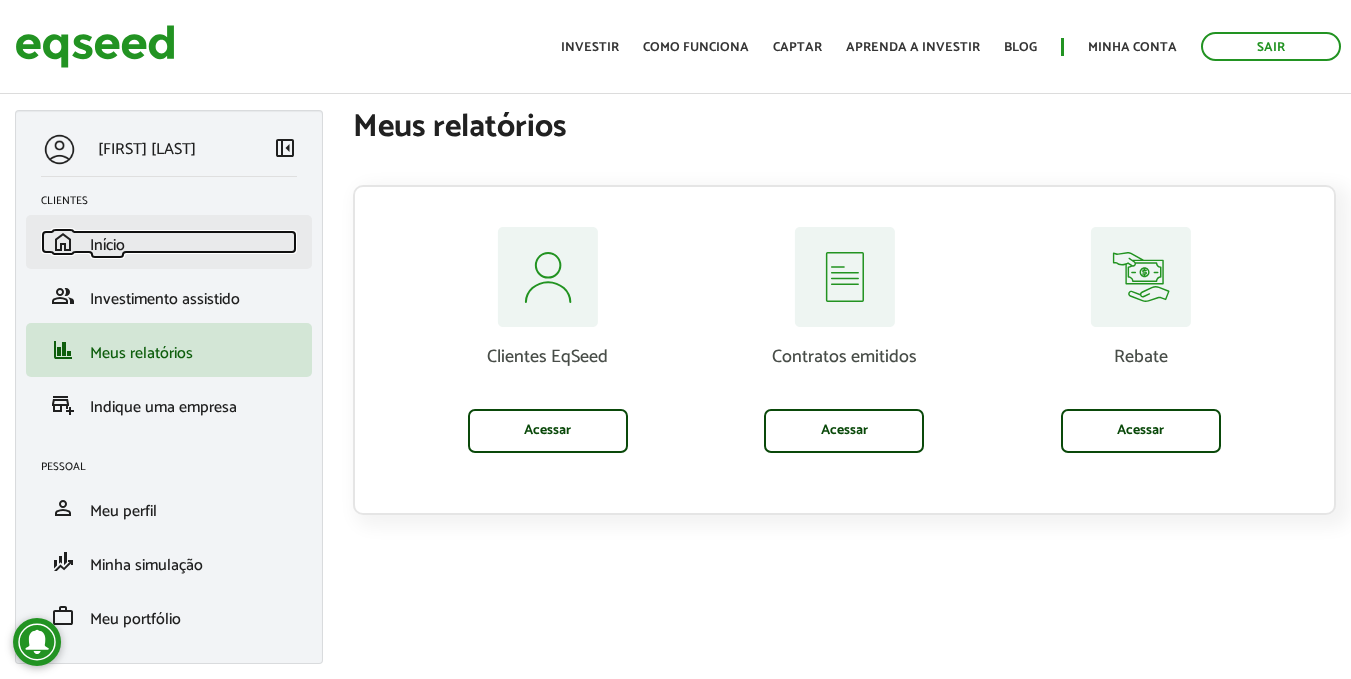 click on "Início" at bounding box center (107, 245) 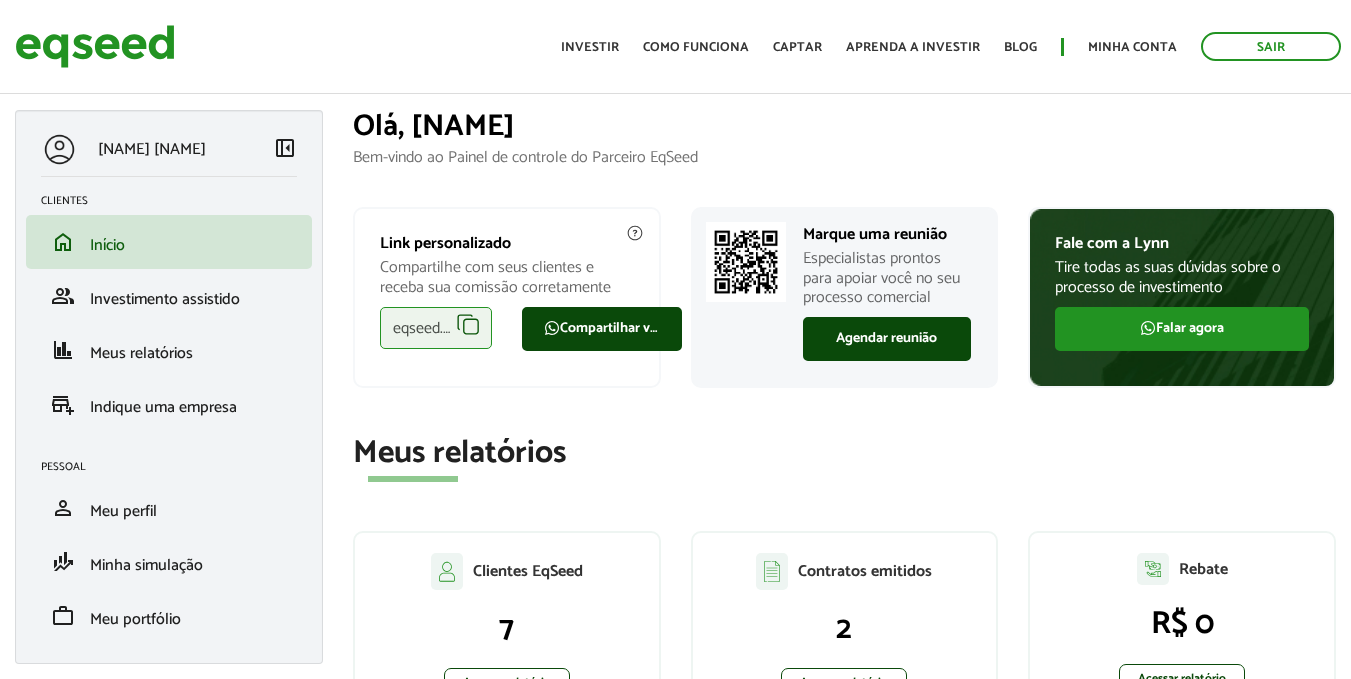 scroll, scrollTop: 0, scrollLeft: 0, axis: both 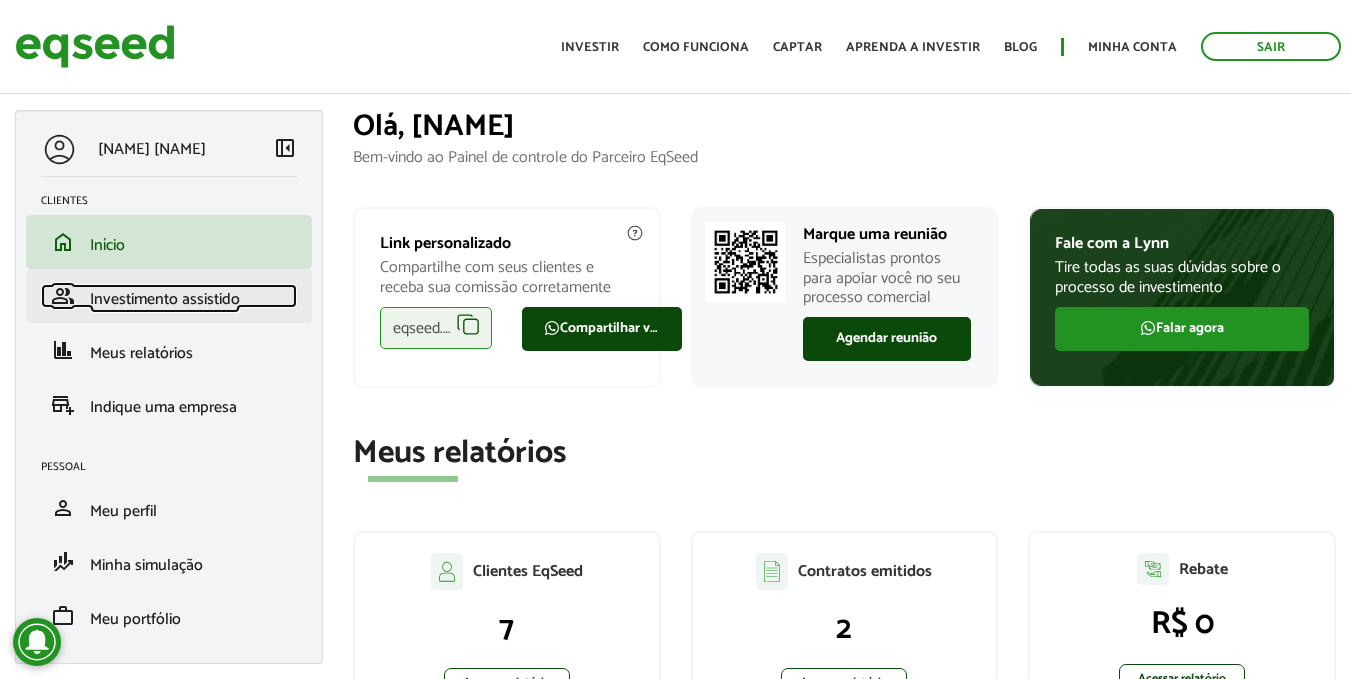 click on "Investimento assistido" at bounding box center [165, 299] 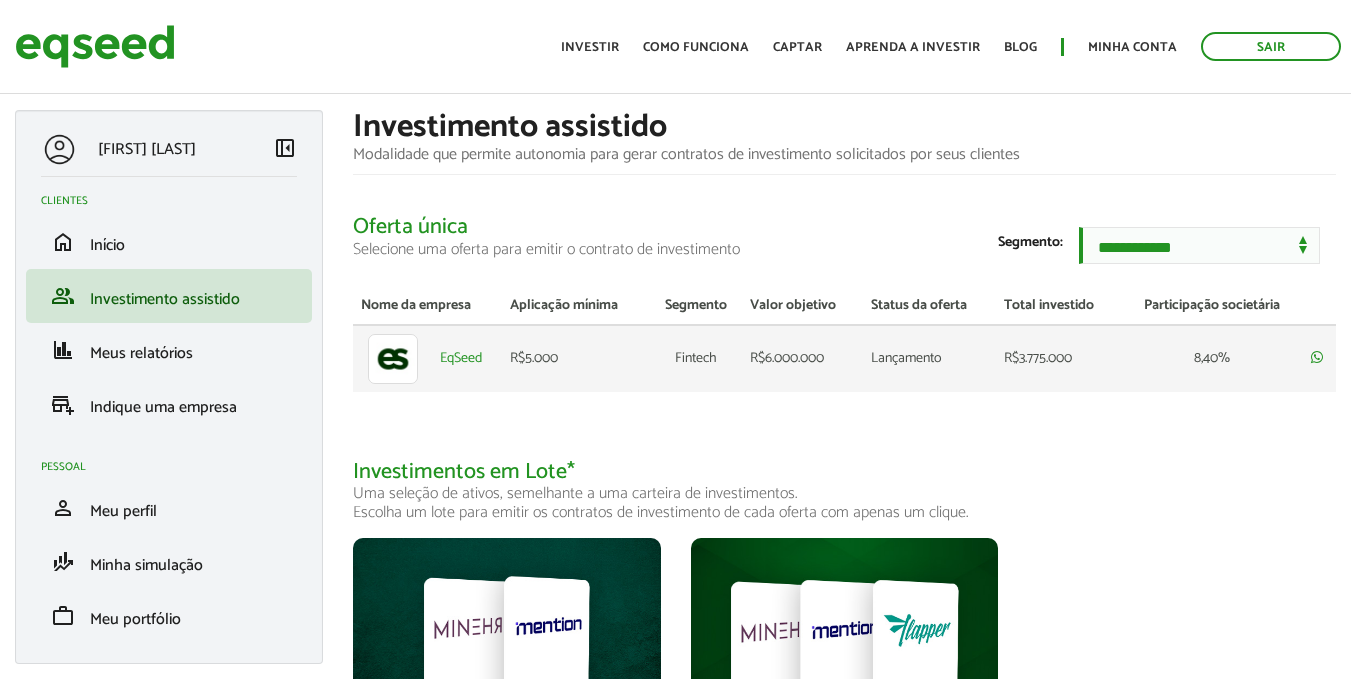 scroll, scrollTop: 0, scrollLeft: 0, axis: both 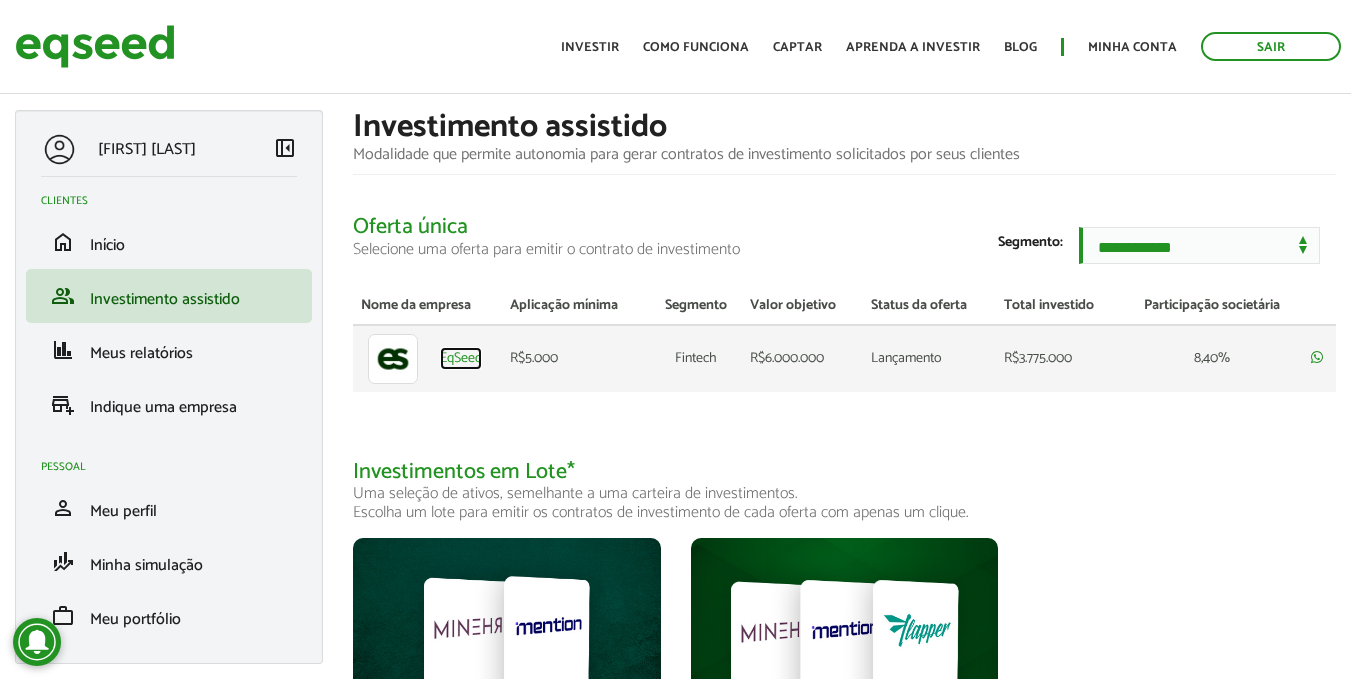 click on "EqSeed" at bounding box center [461, 359] 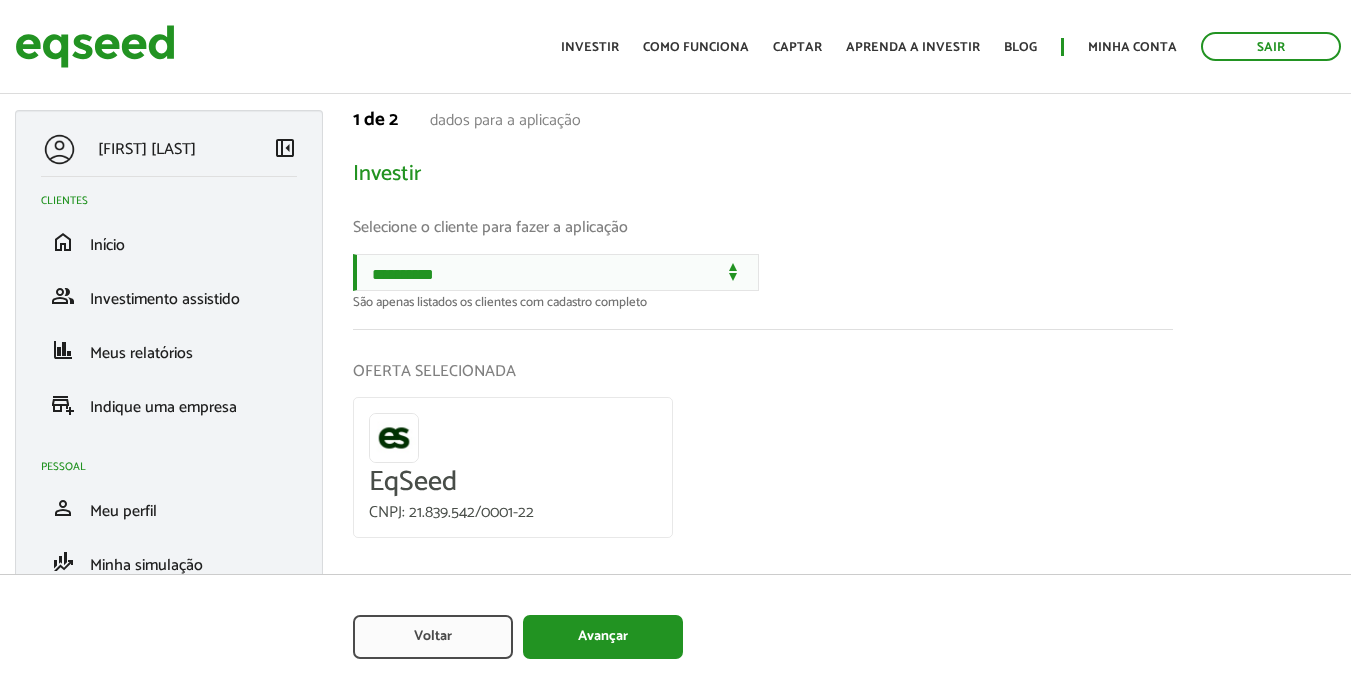 scroll, scrollTop: 0, scrollLeft: 0, axis: both 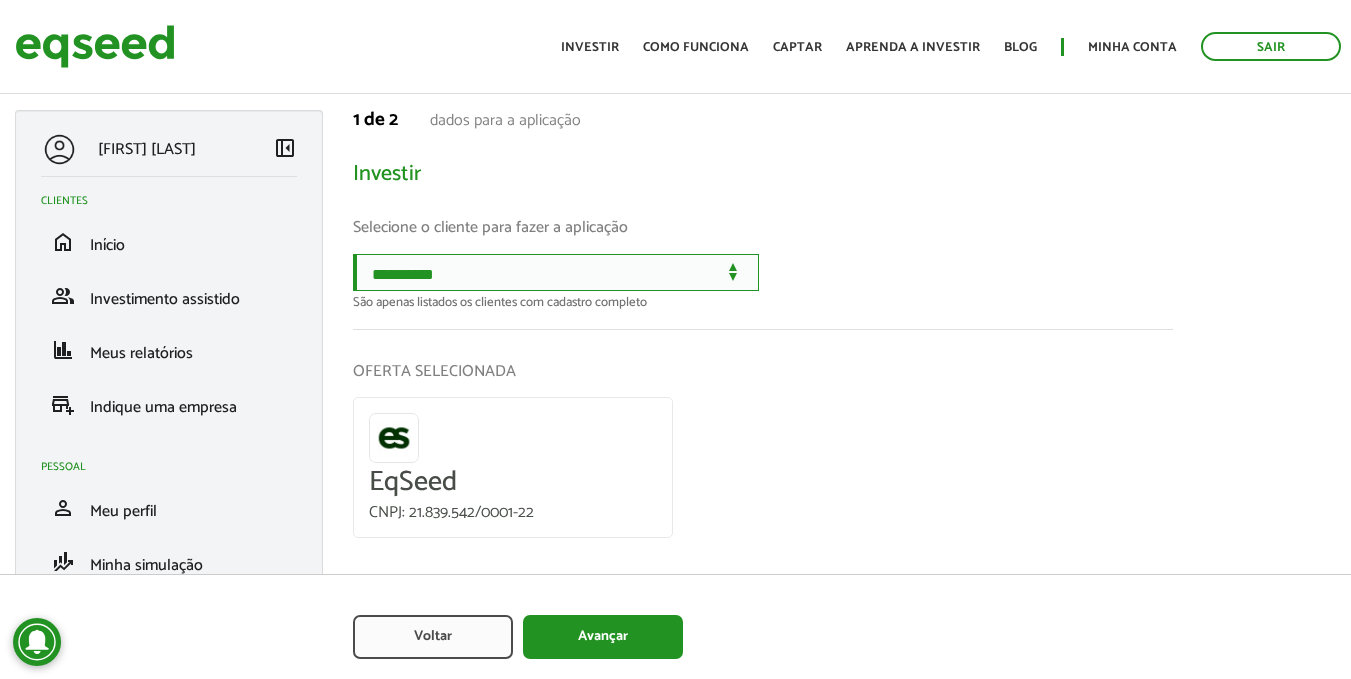 click on "**********" at bounding box center [556, 272] 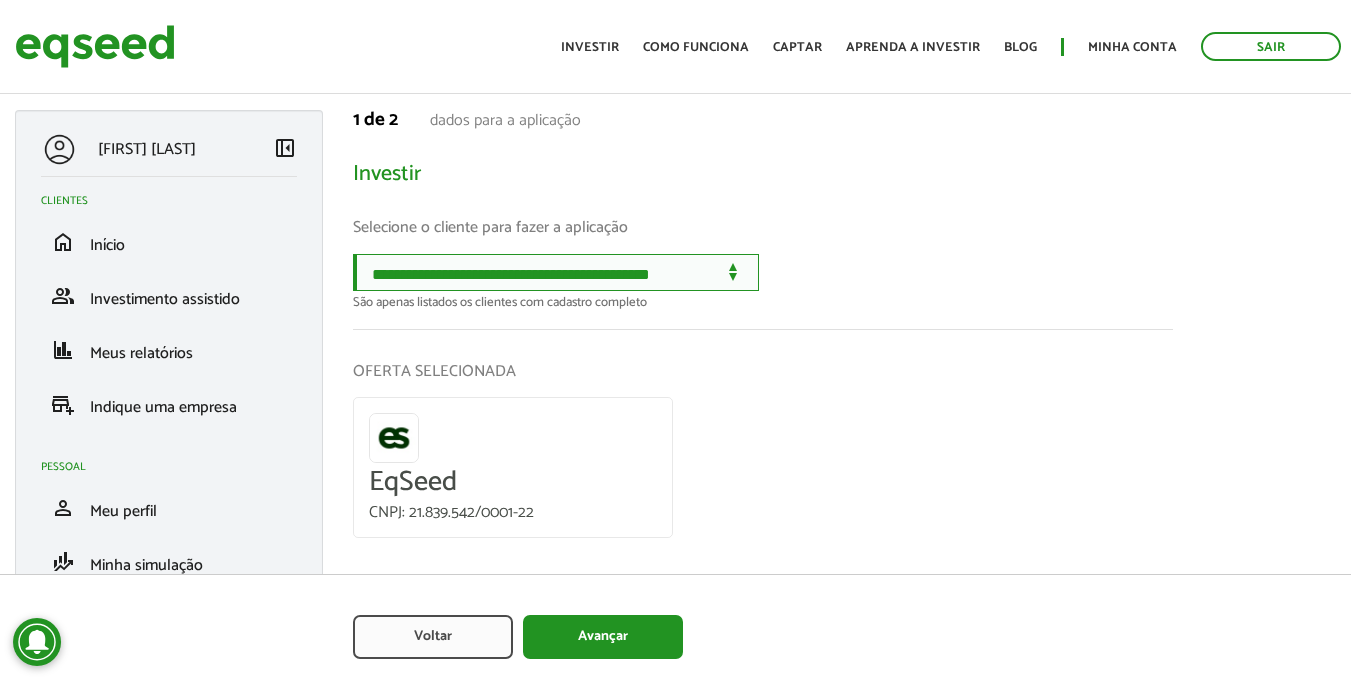 click on "**********" at bounding box center [556, 272] 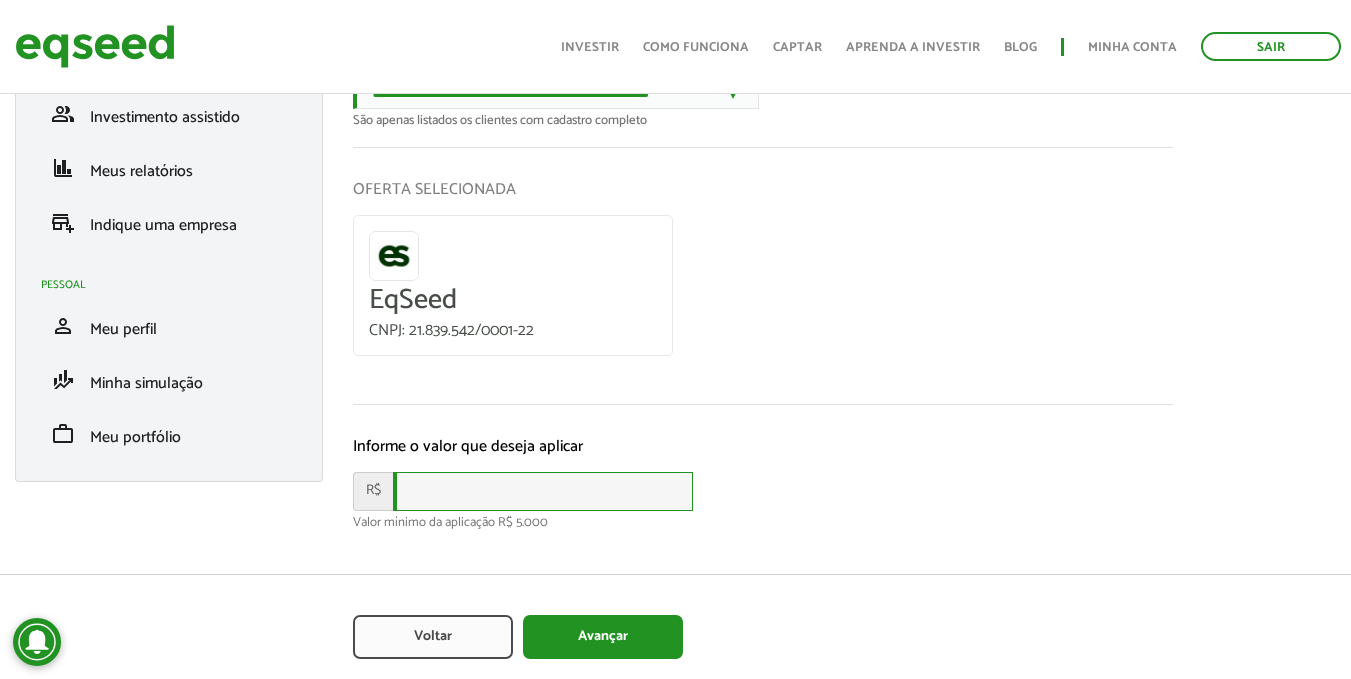 click at bounding box center (543, 491) 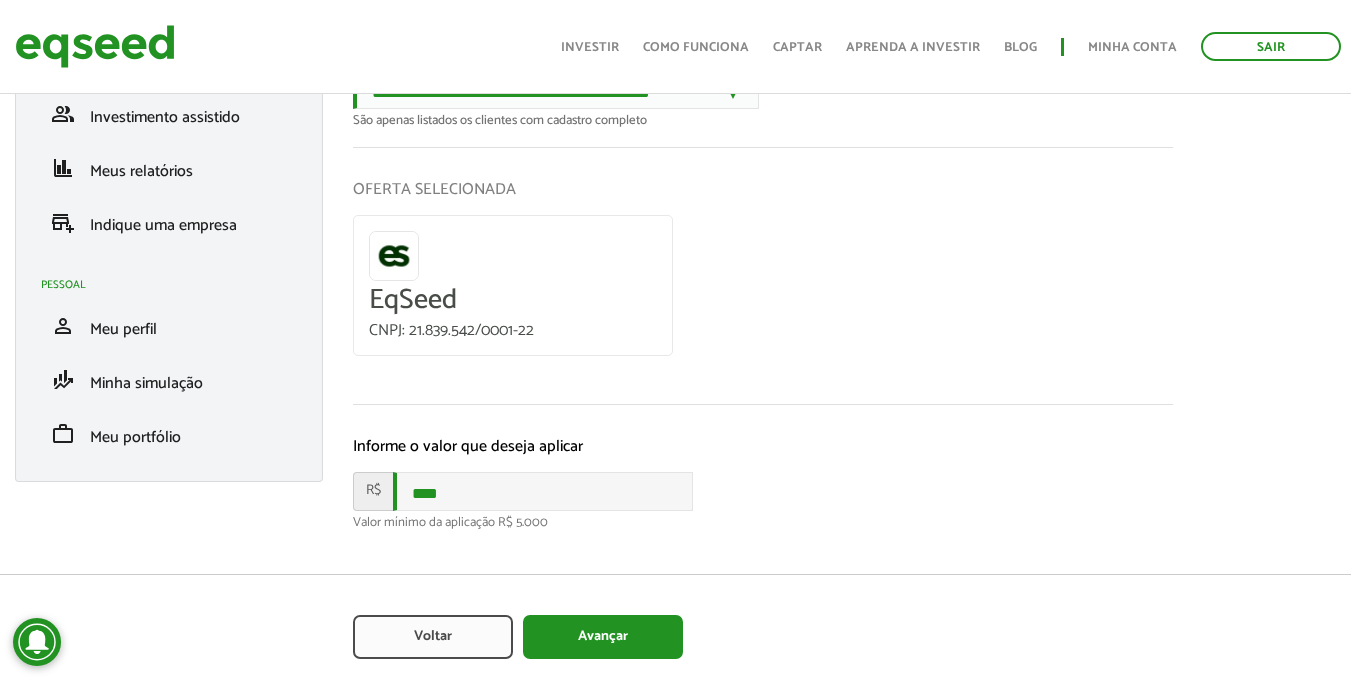 click on "**********" at bounding box center [763, 283] 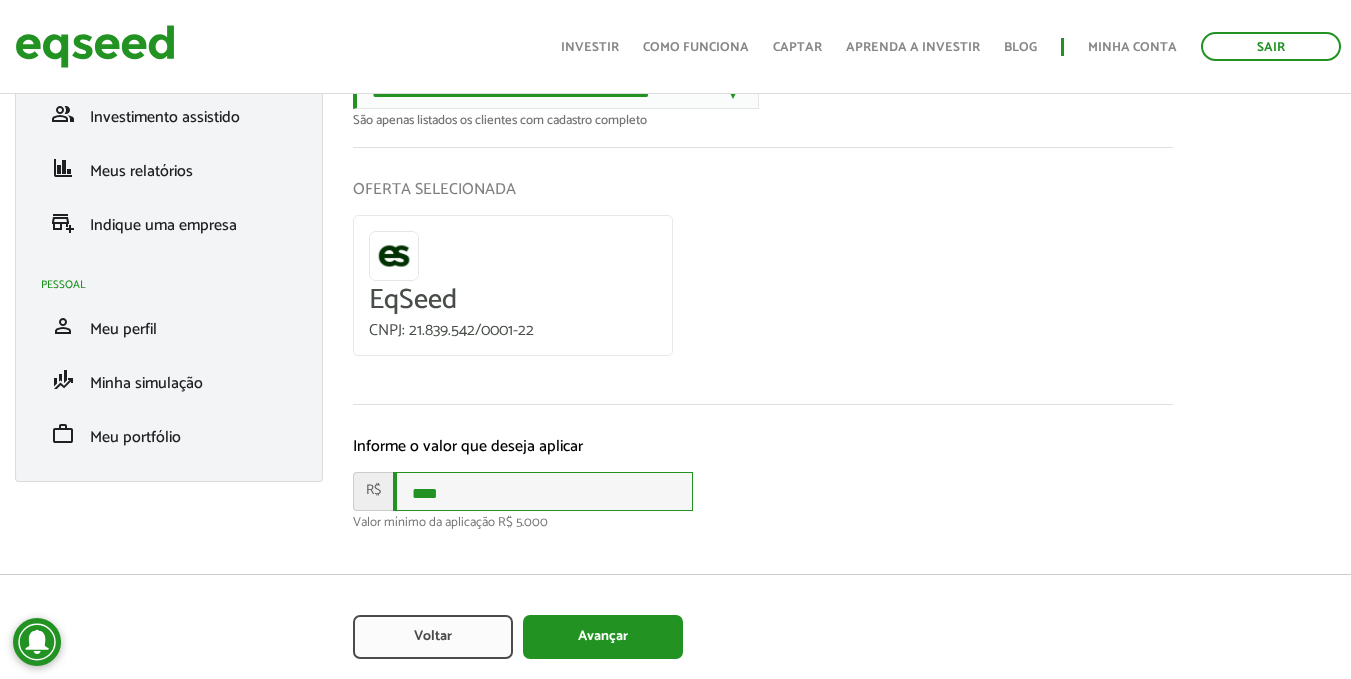drag, startPoint x: 498, startPoint y: 484, endPoint x: 363, endPoint y: 505, distance: 136.62357 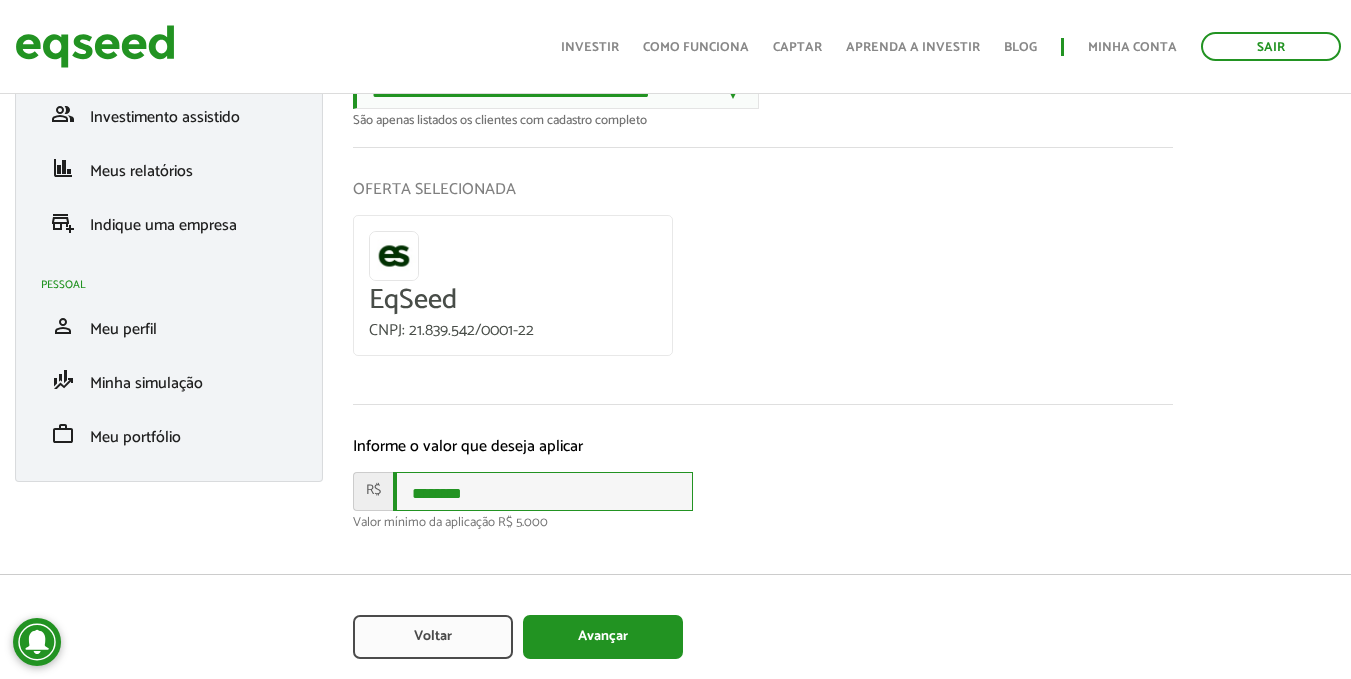 scroll, scrollTop: 204, scrollLeft: 0, axis: vertical 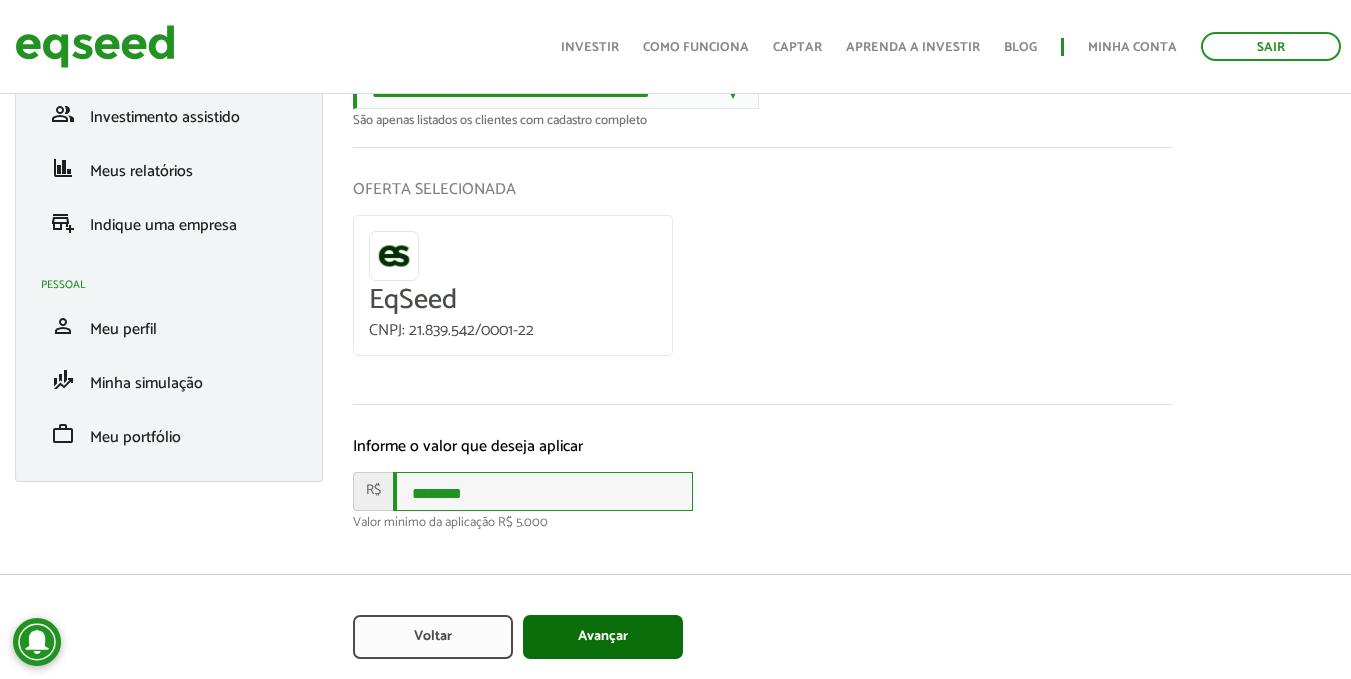 type on "********" 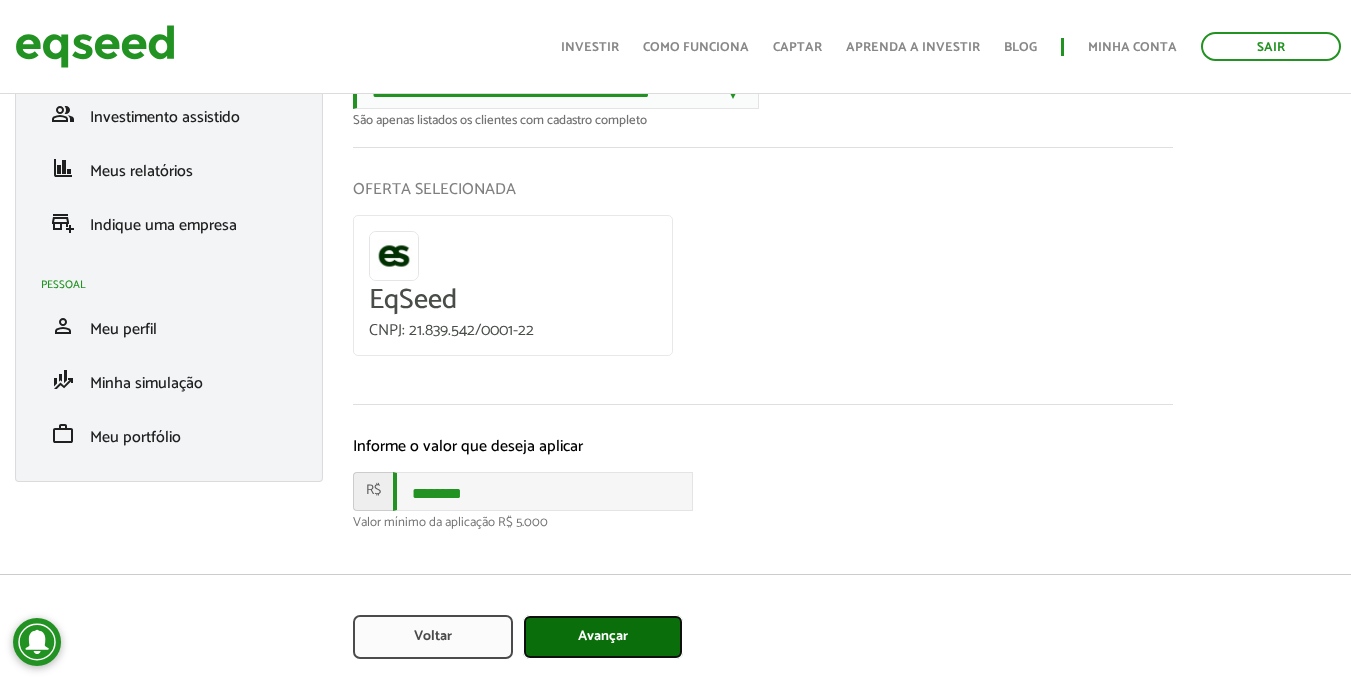 click on "Avançar" at bounding box center (603, 637) 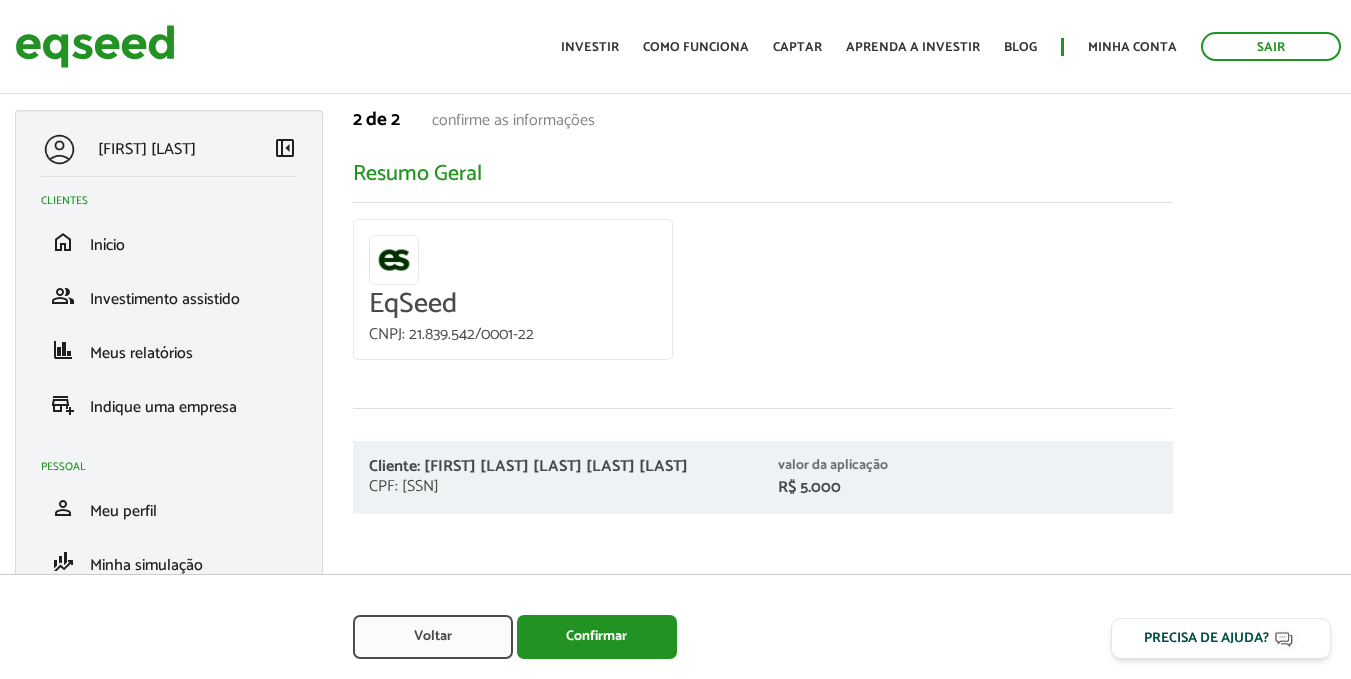 scroll, scrollTop: 0, scrollLeft: 0, axis: both 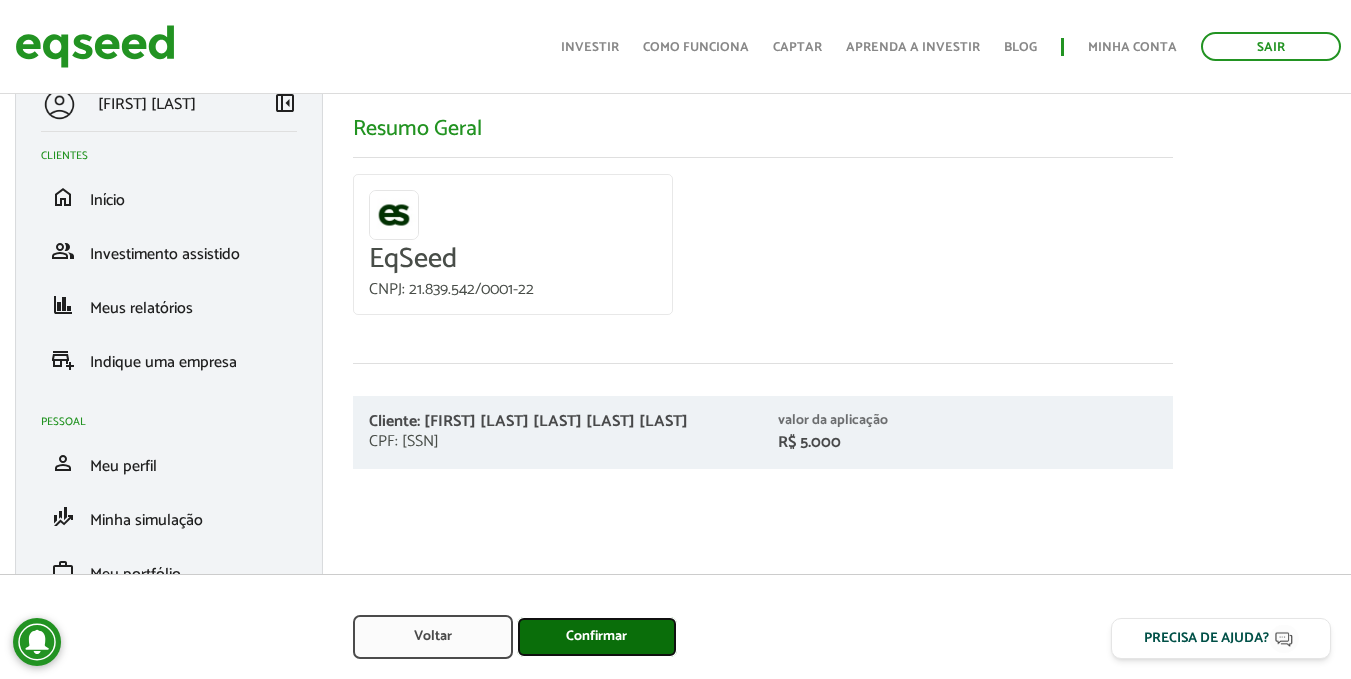 click on "Confirmar" at bounding box center [597, 637] 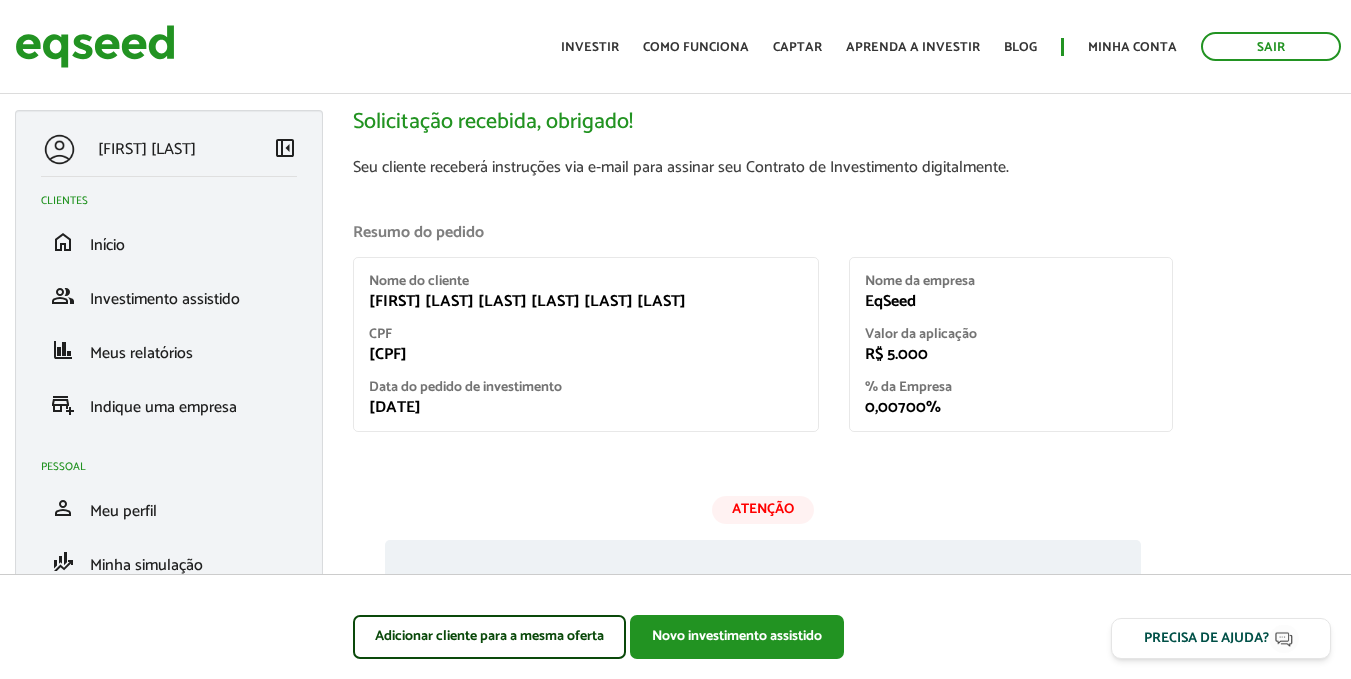 scroll, scrollTop: 0, scrollLeft: 0, axis: both 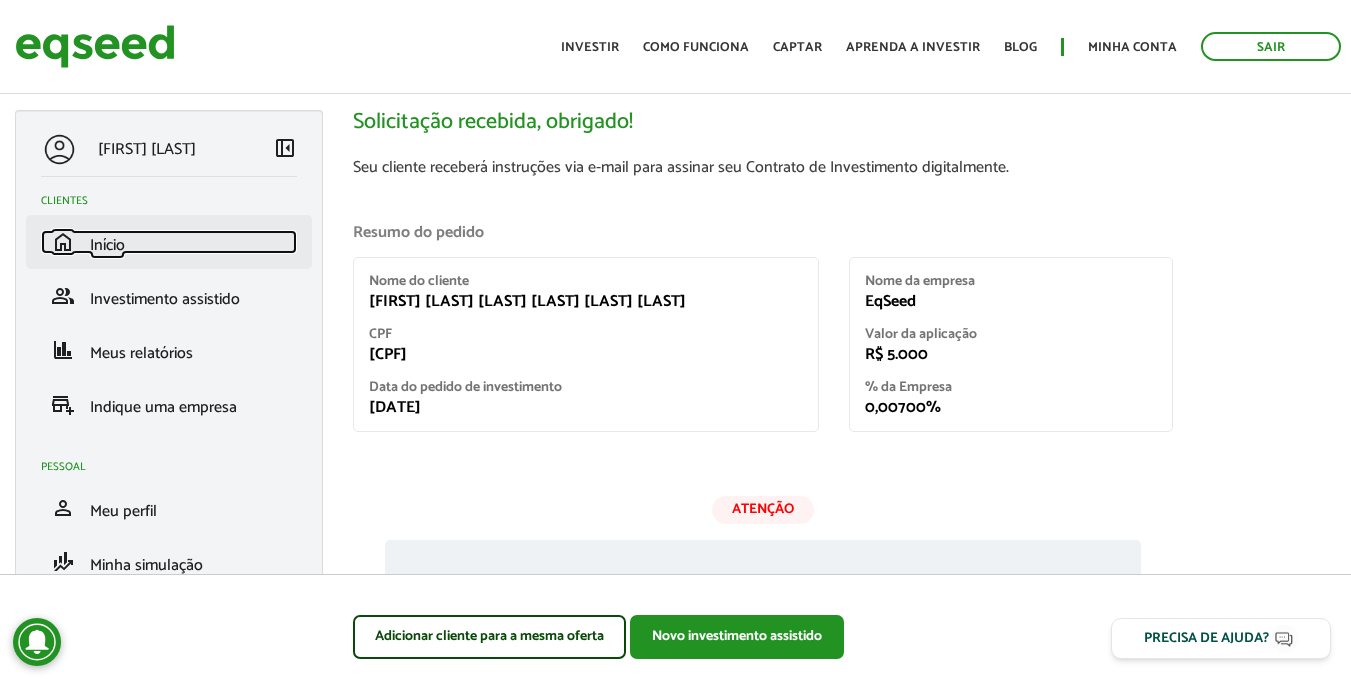click on "Início" at bounding box center (107, 245) 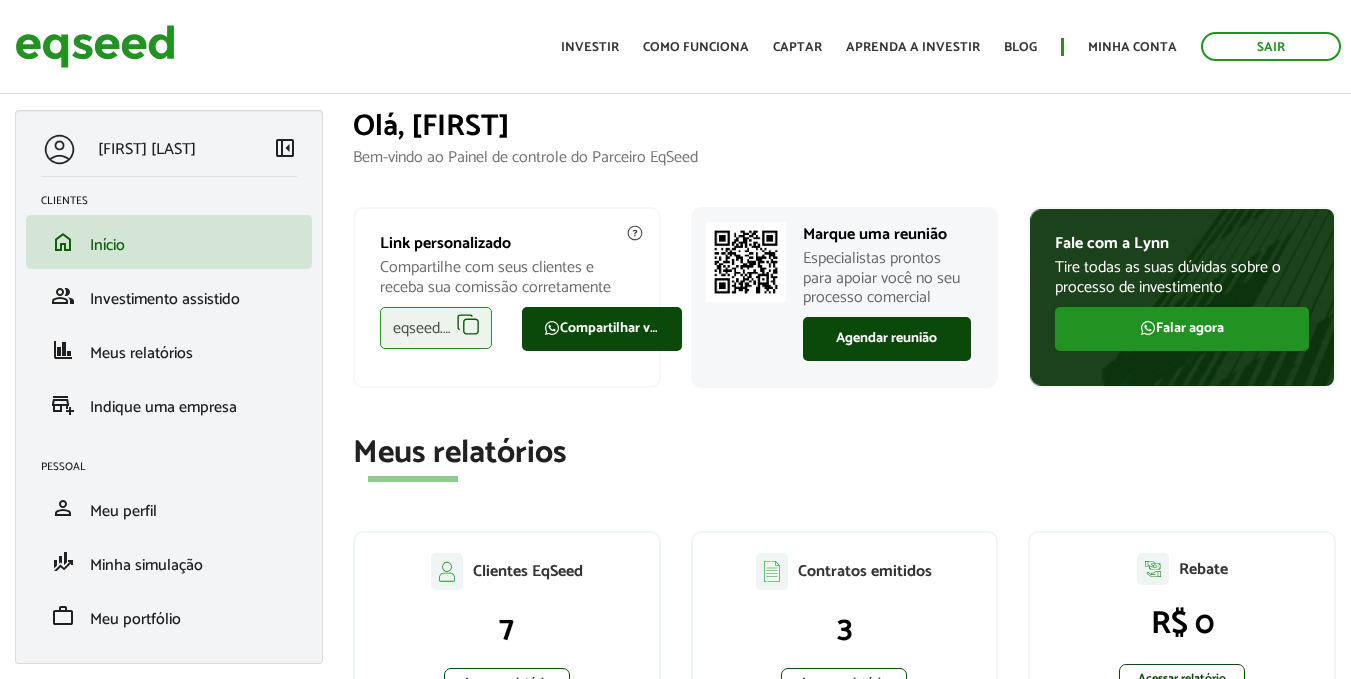 scroll, scrollTop: 0, scrollLeft: 0, axis: both 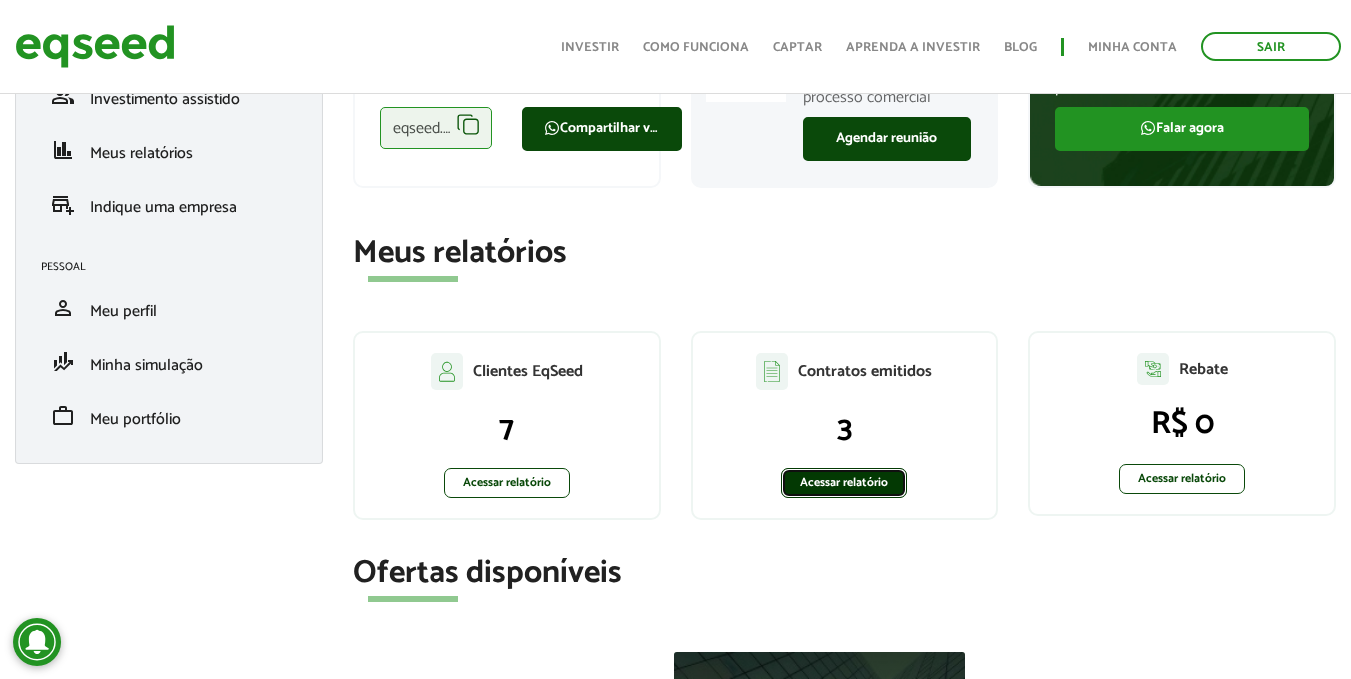 click on "Acessar relatório" at bounding box center (844, 483) 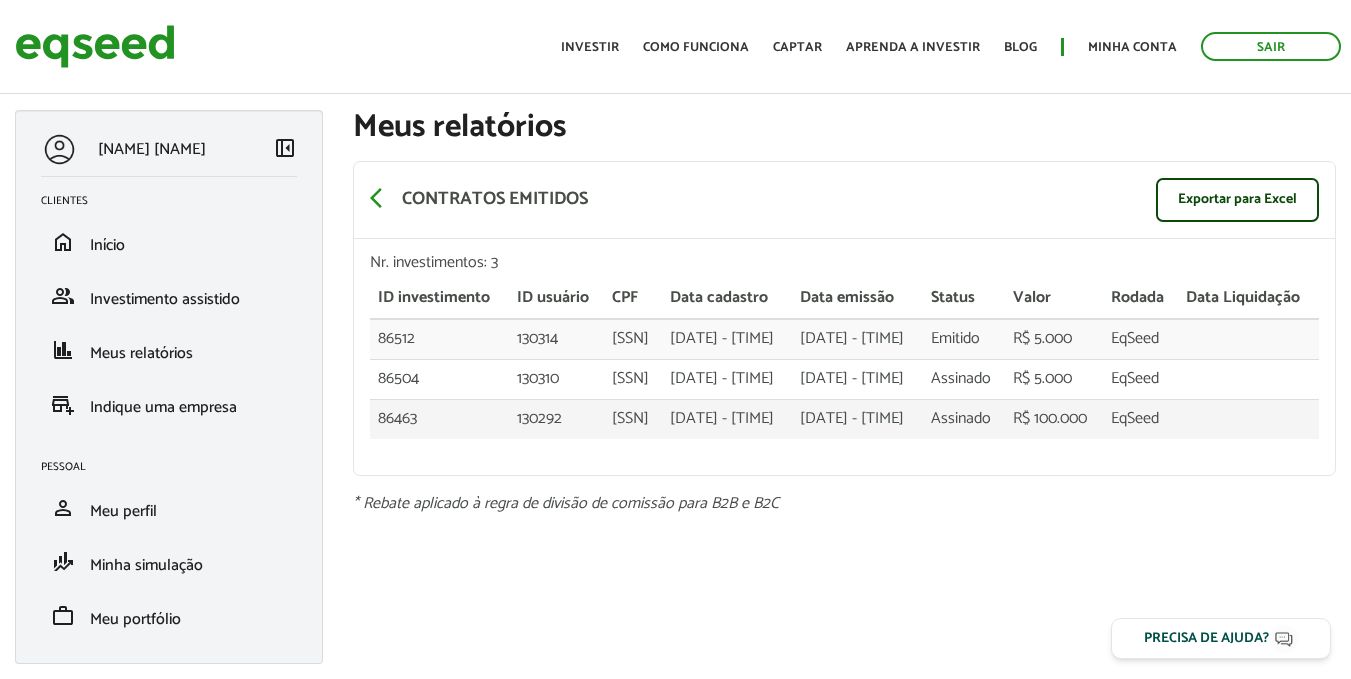 scroll, scrollTop: 0, scrollLeft: 0, axis: both 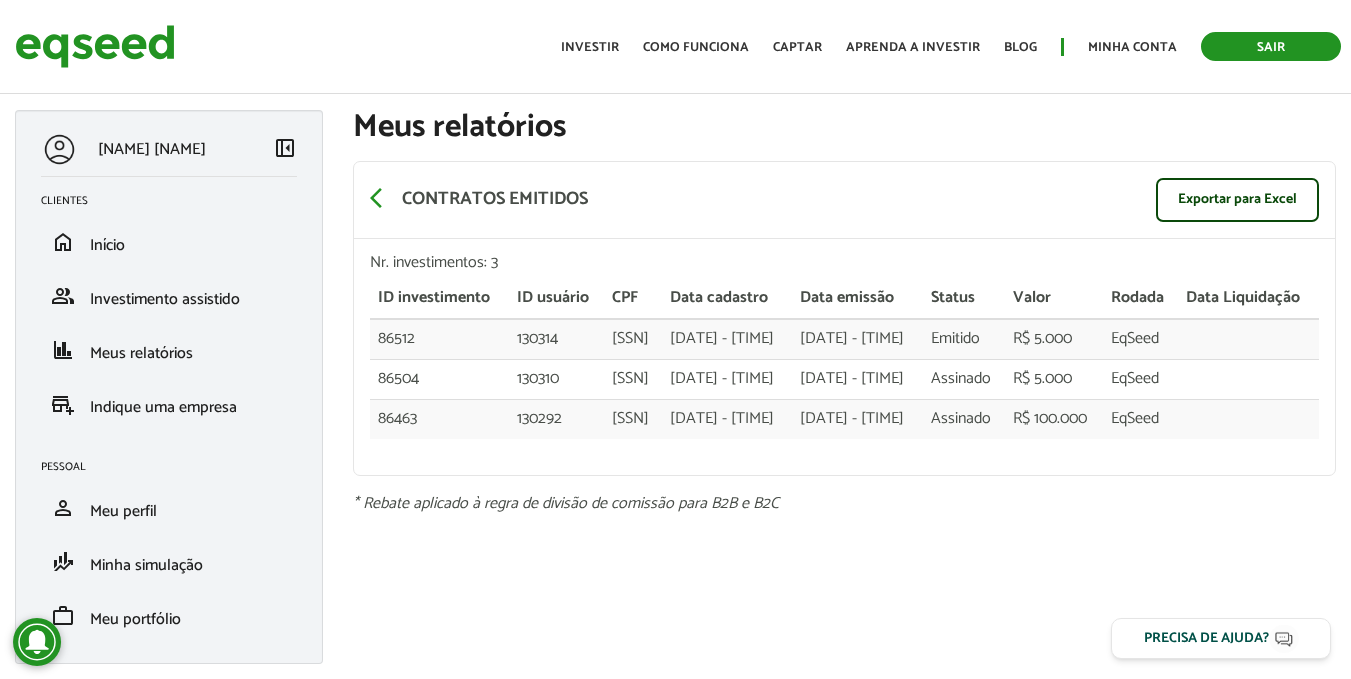 click on "Sair" at bounding box center (1271, 46) 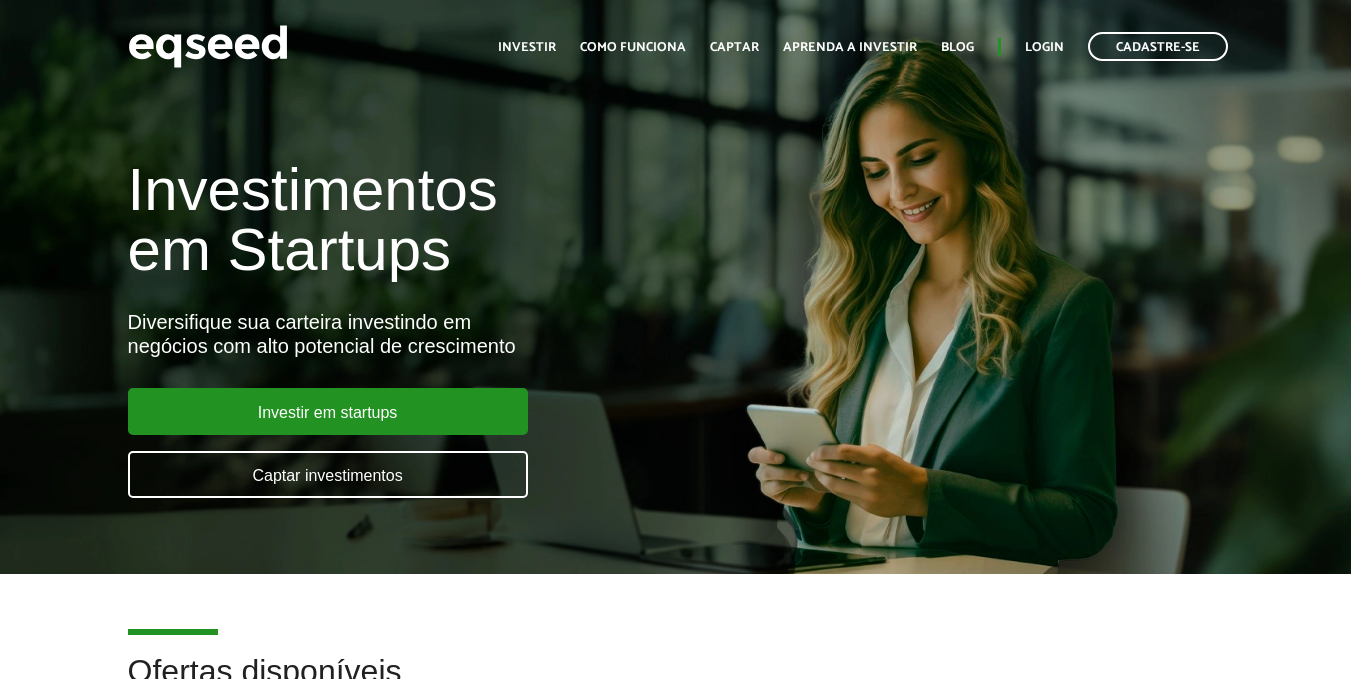 scroll, scrollTop: 0, scrollLeft: 0, axis: both 